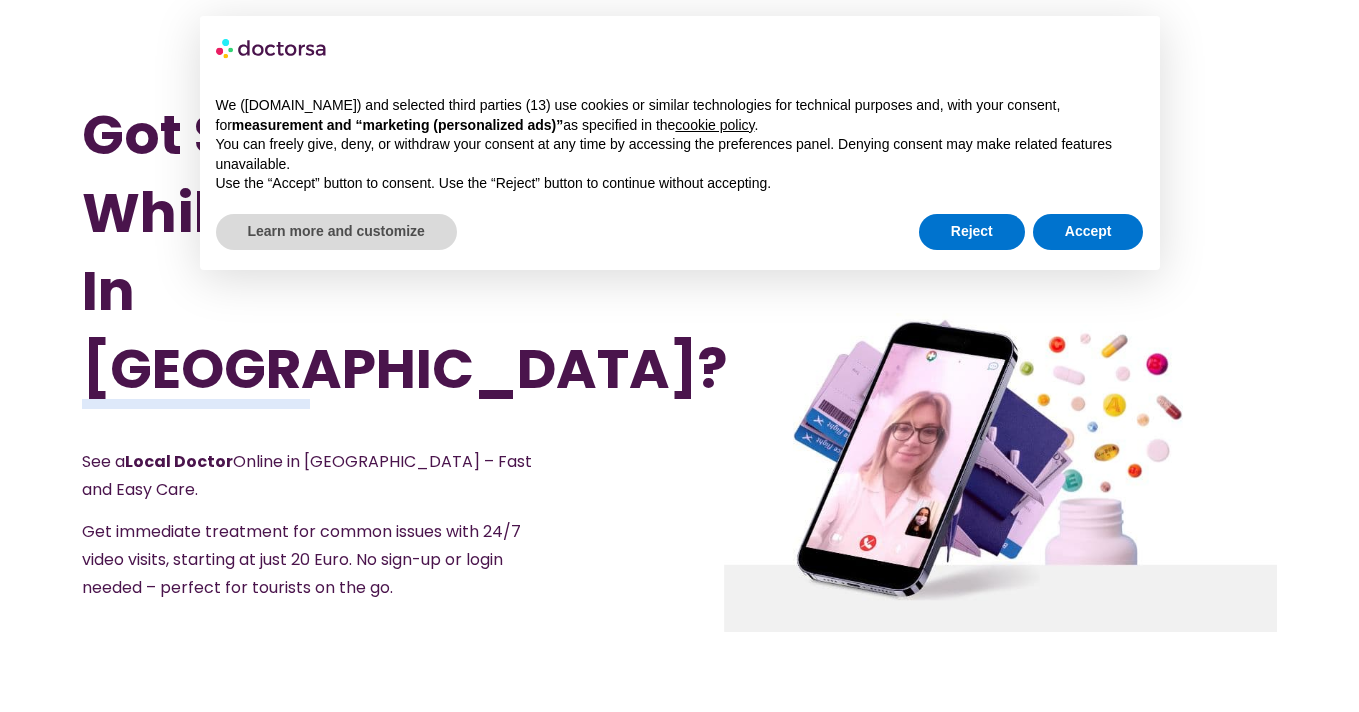 scroll, scrollTop: 0, scrollLeft: 0, axis: both 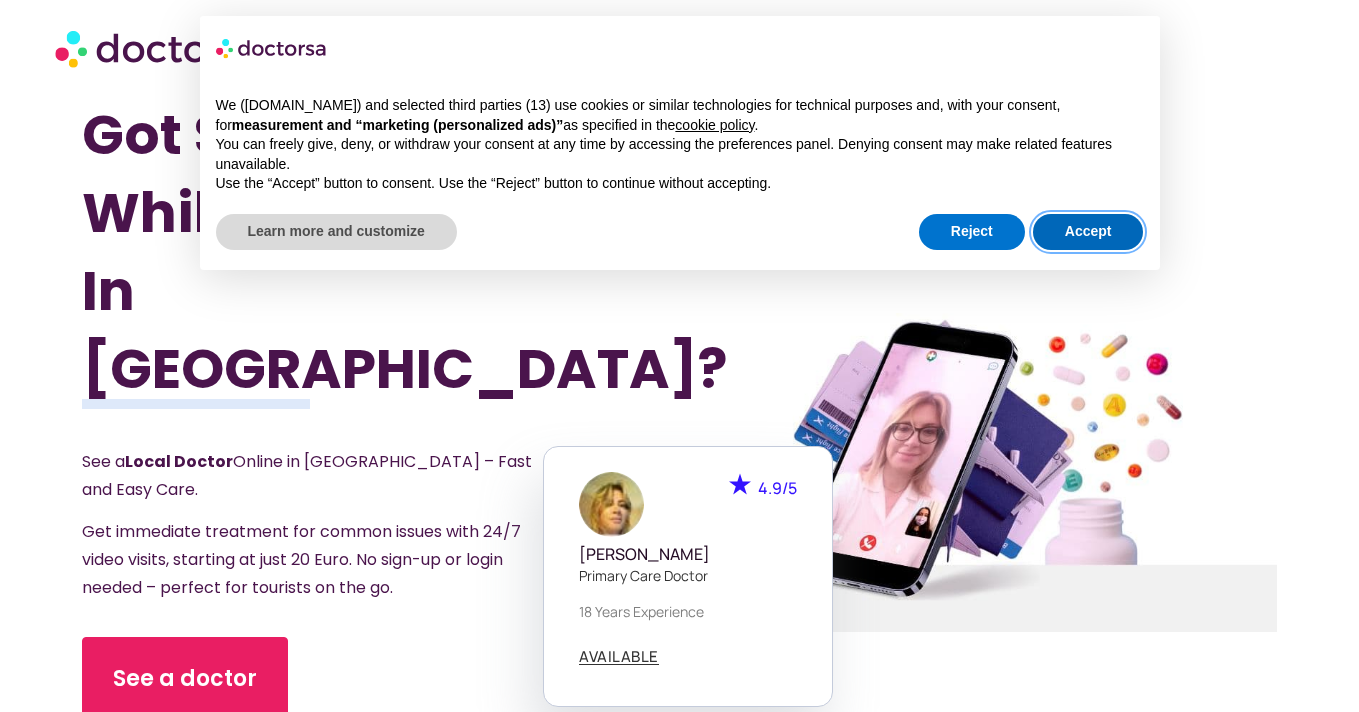 click on "Accept" at bounding box center [1088, 232] 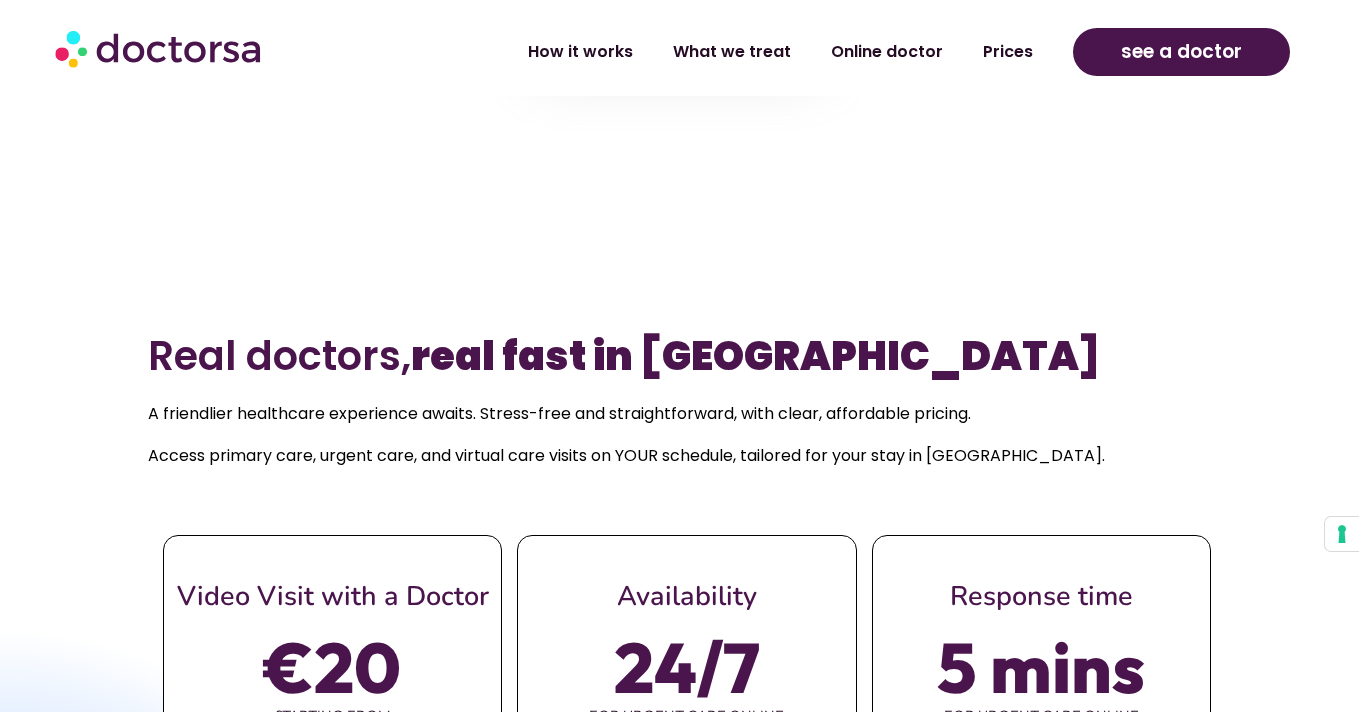 scroll, scrollTop: 872, scrollLeft: 0, axis: vertical 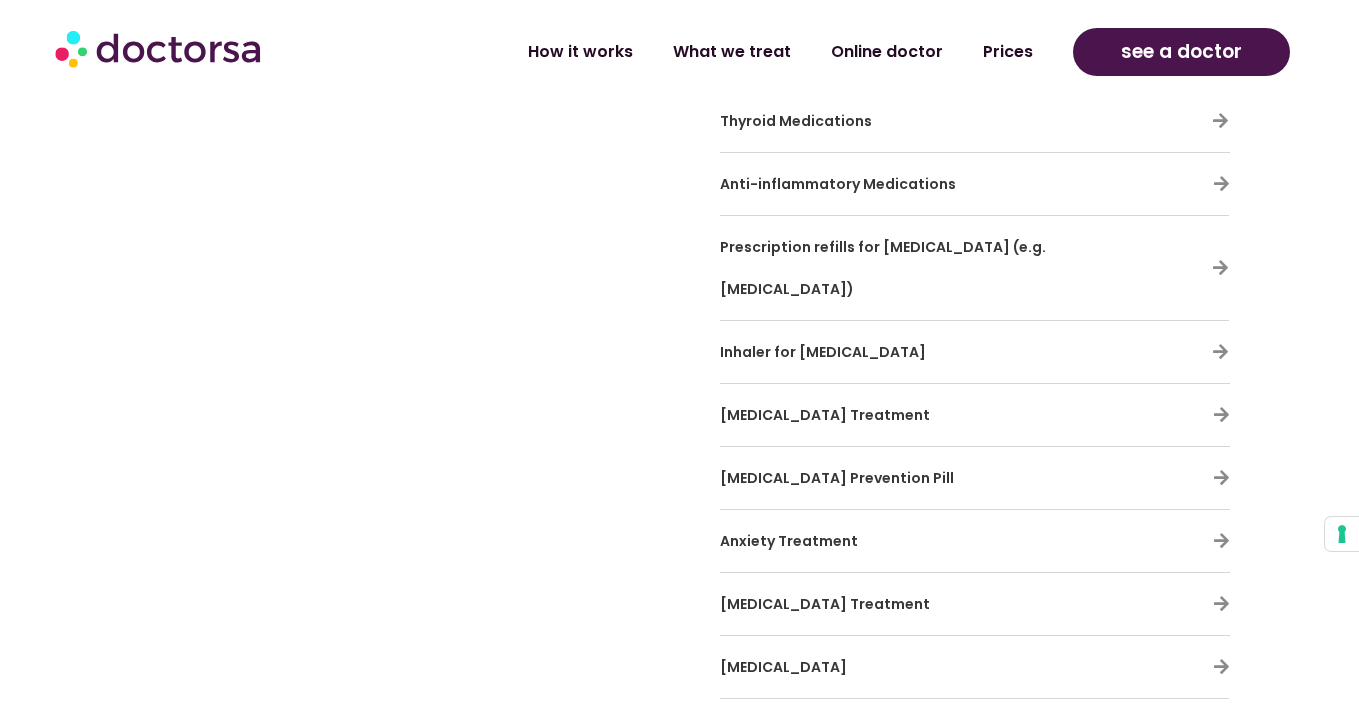 click on "Depression Treatment" at bounding box center (825, 604) 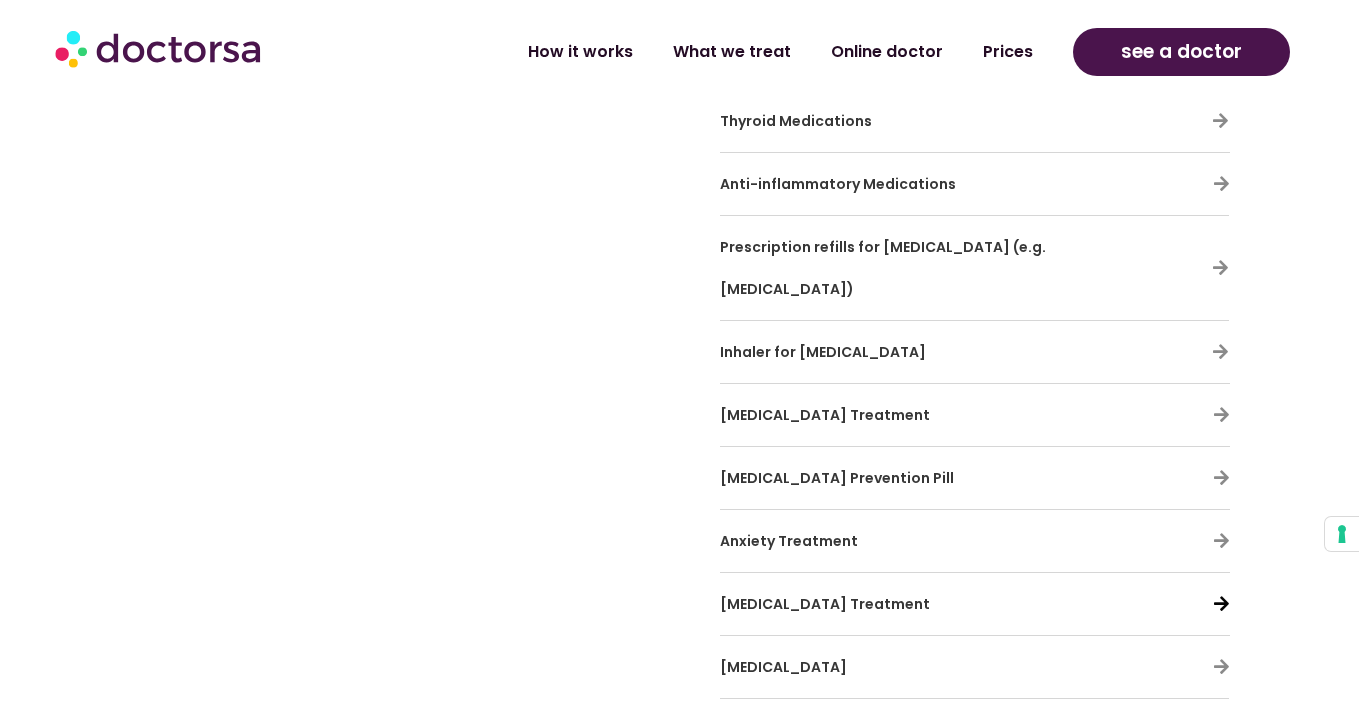 click at bounding box center (1221, 603) 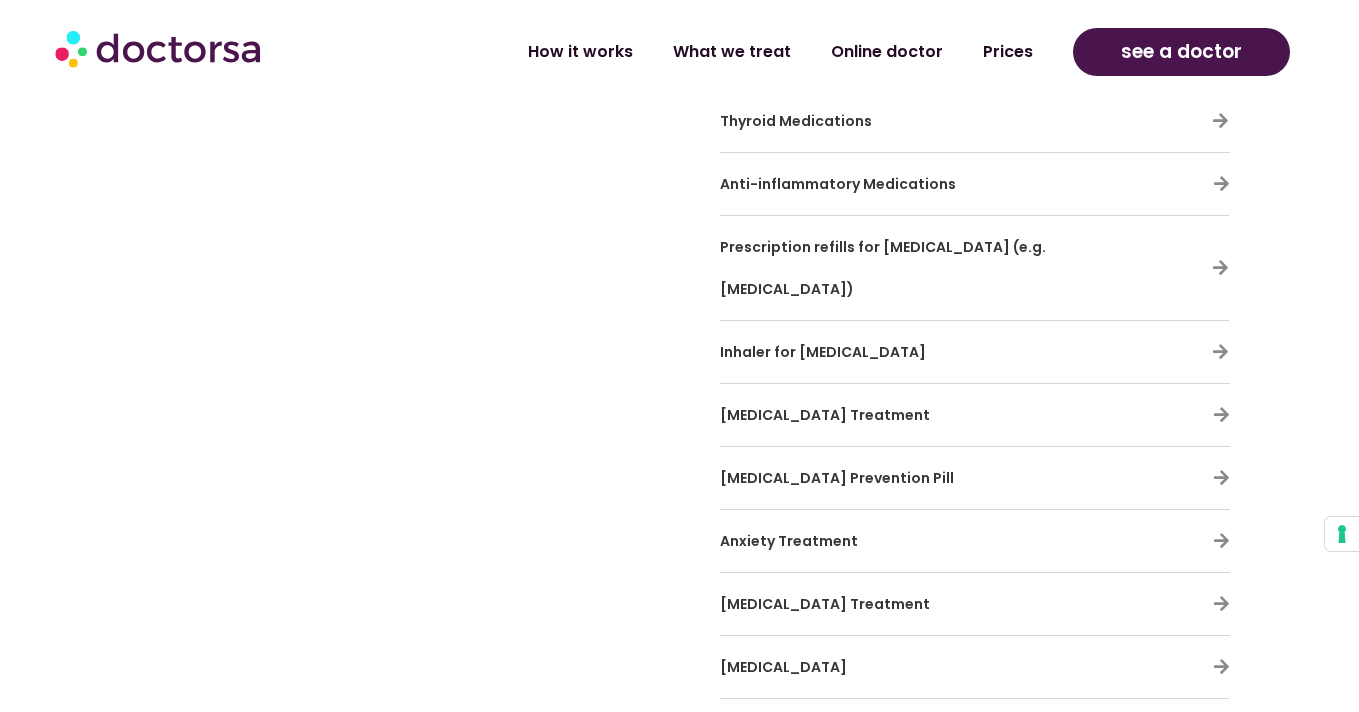 click on "Depression Treatment" at bounding box center [825, 604] 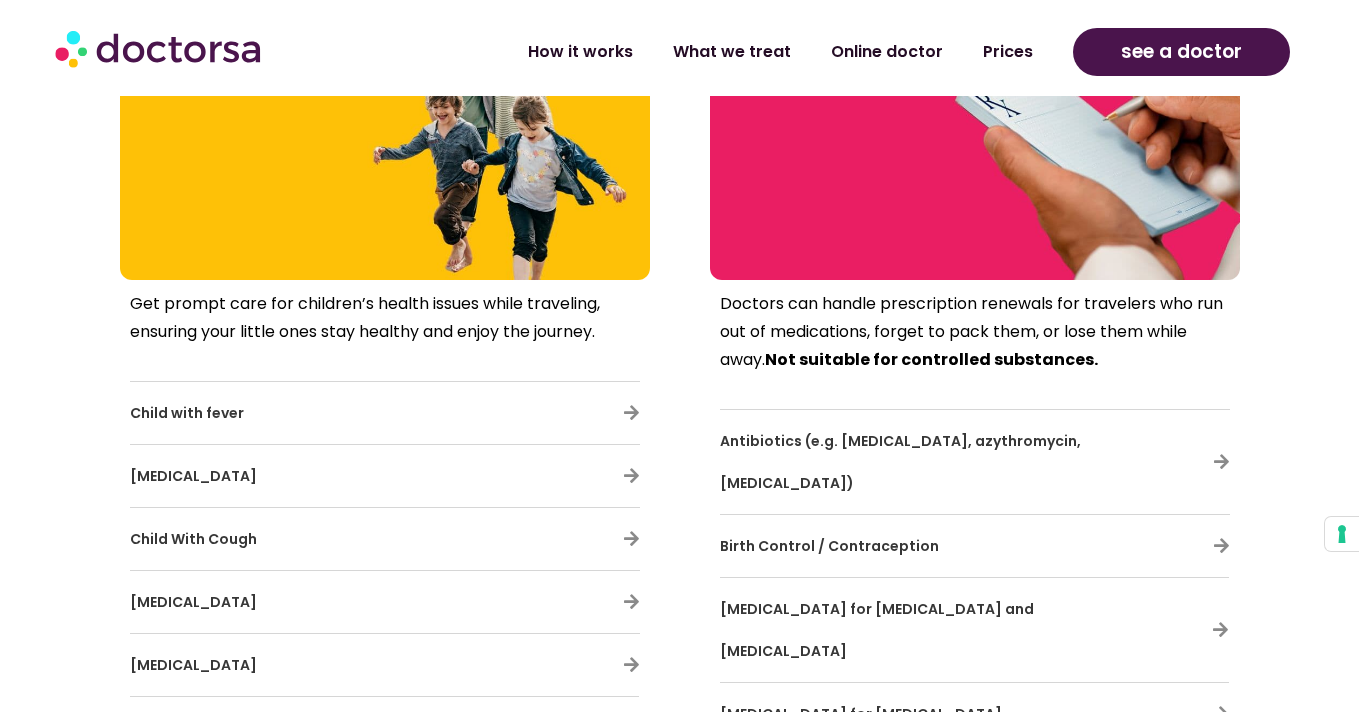 scroll, scrollTop: 5095, scrollLeft: 0, axis: vertical 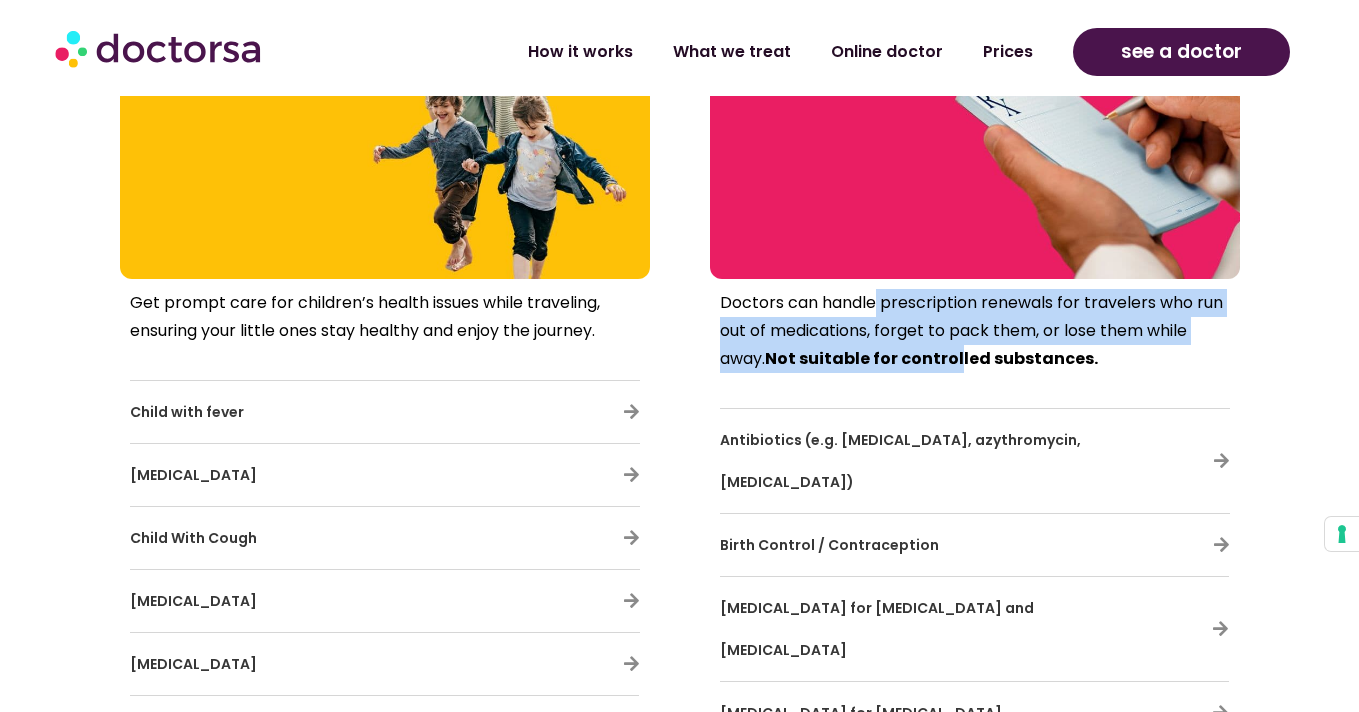 drag, startPoint x: 878, startPoint y: 306, endPoint x: 956, endPoint y: 362, distance: 96.02083 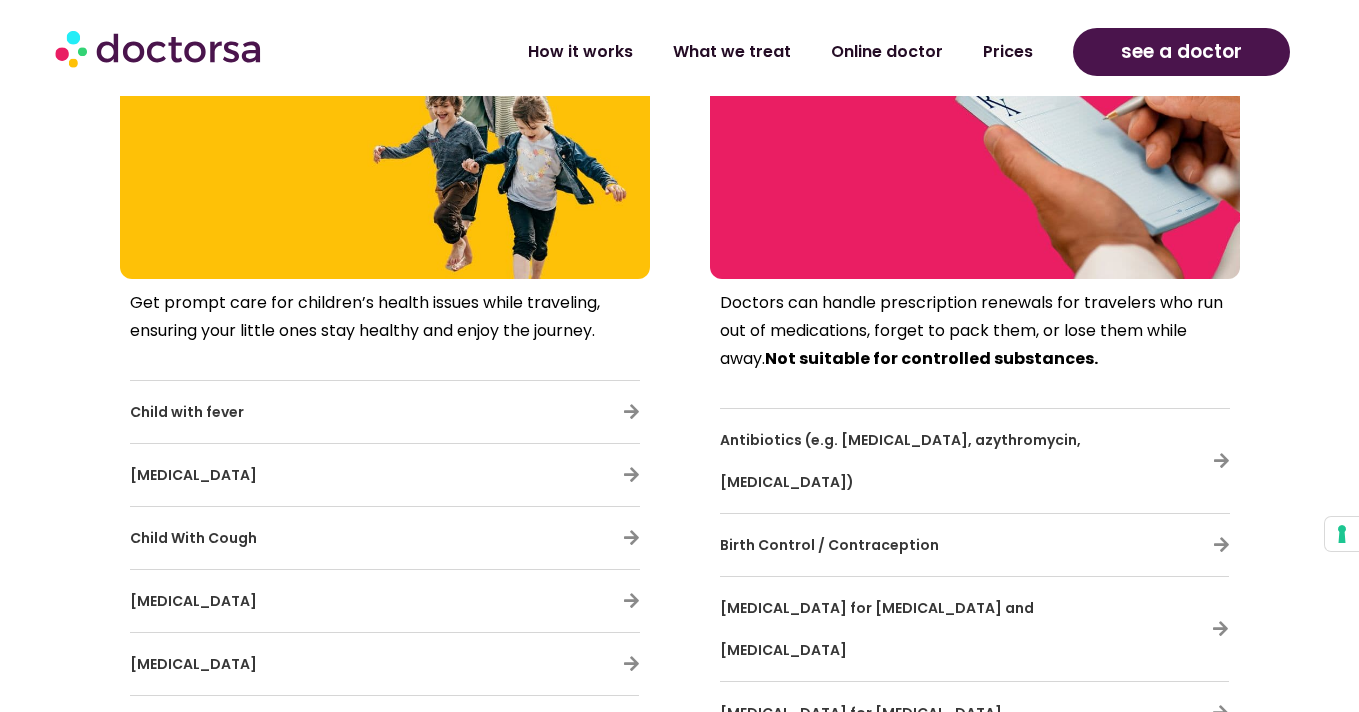click on "Doctors can handle prescription renewals for travelers who run out of medications, forget to pack them, or lose them while away.  Not suitable for controlled substances.
Antibiotics (e.g. amoxicillin, azythromycin, ciprofloxacin)
Birth Control / Contraception
Prednisone for allergies and asthma
Acyclovir for herpes" at bounding box center [965, 1072] 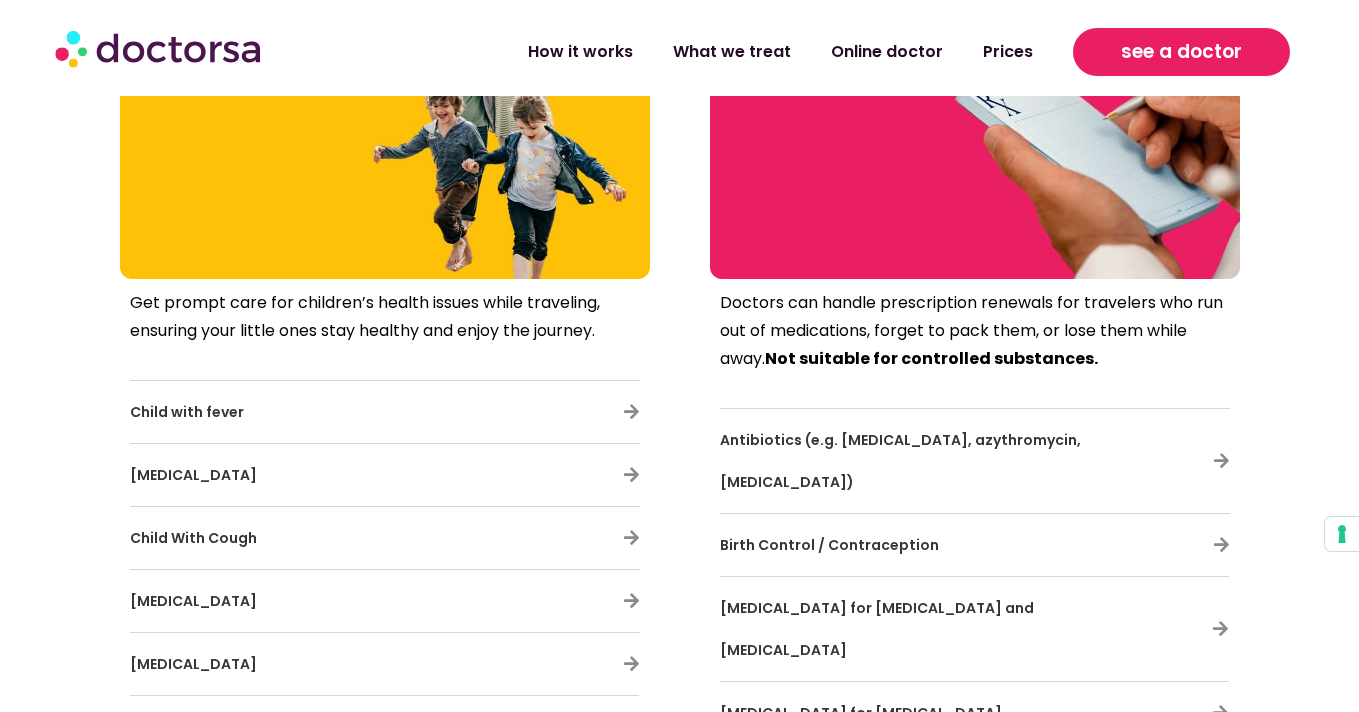 click on "see a doctor" at bounding box center [1181, 52] 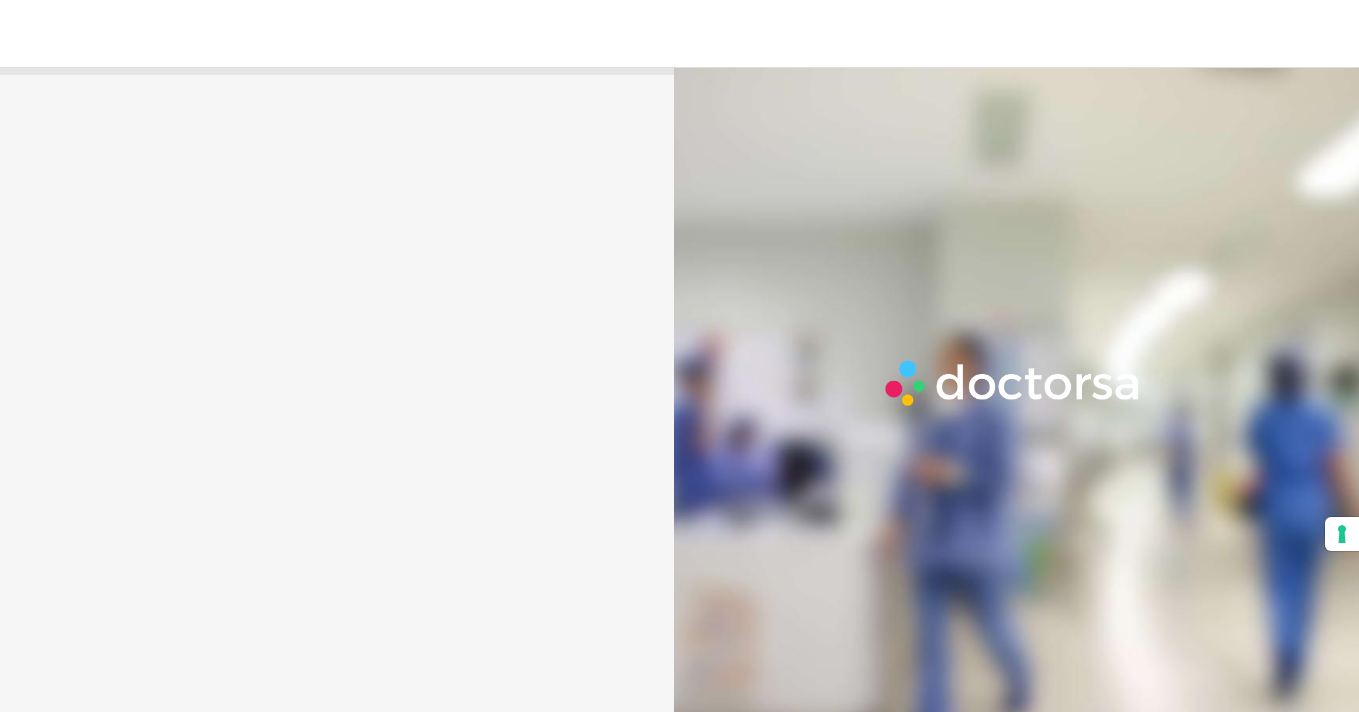 scroll, scrollTop: 0, scrollLeft: 0, axis: both 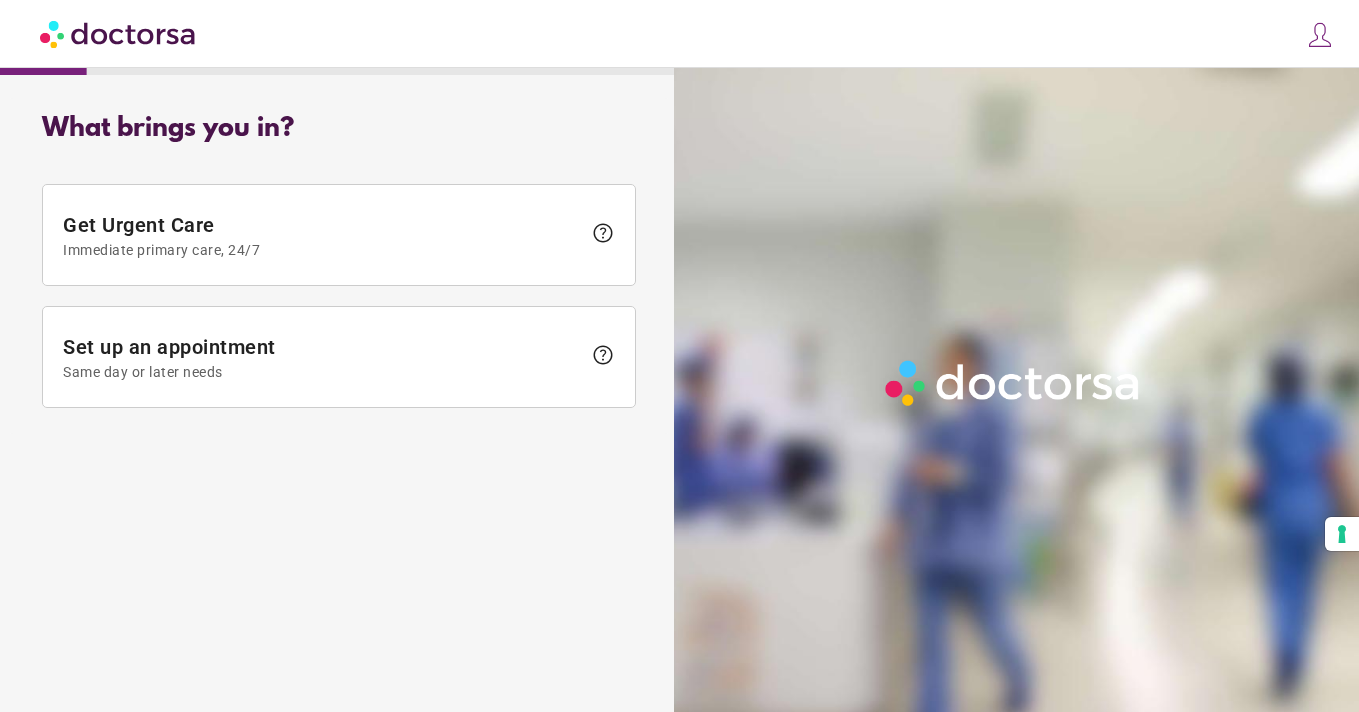click on "What brings you in?
Get Urgent Care
Immediate primary care, 24/7
help
Set up an appointment
Same day or later needs
help help   Me" at bounding box center [339, 382] 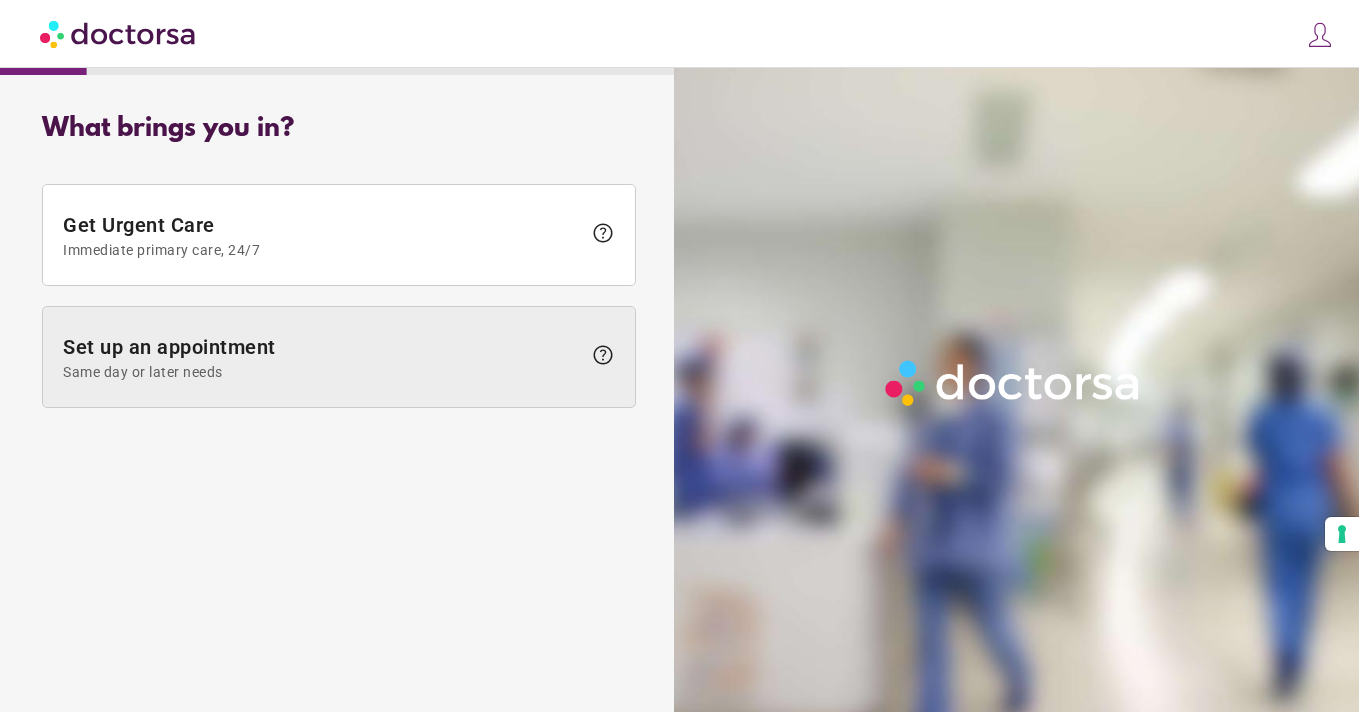click on "Same day or later needs" at bounding box center [322, 372] 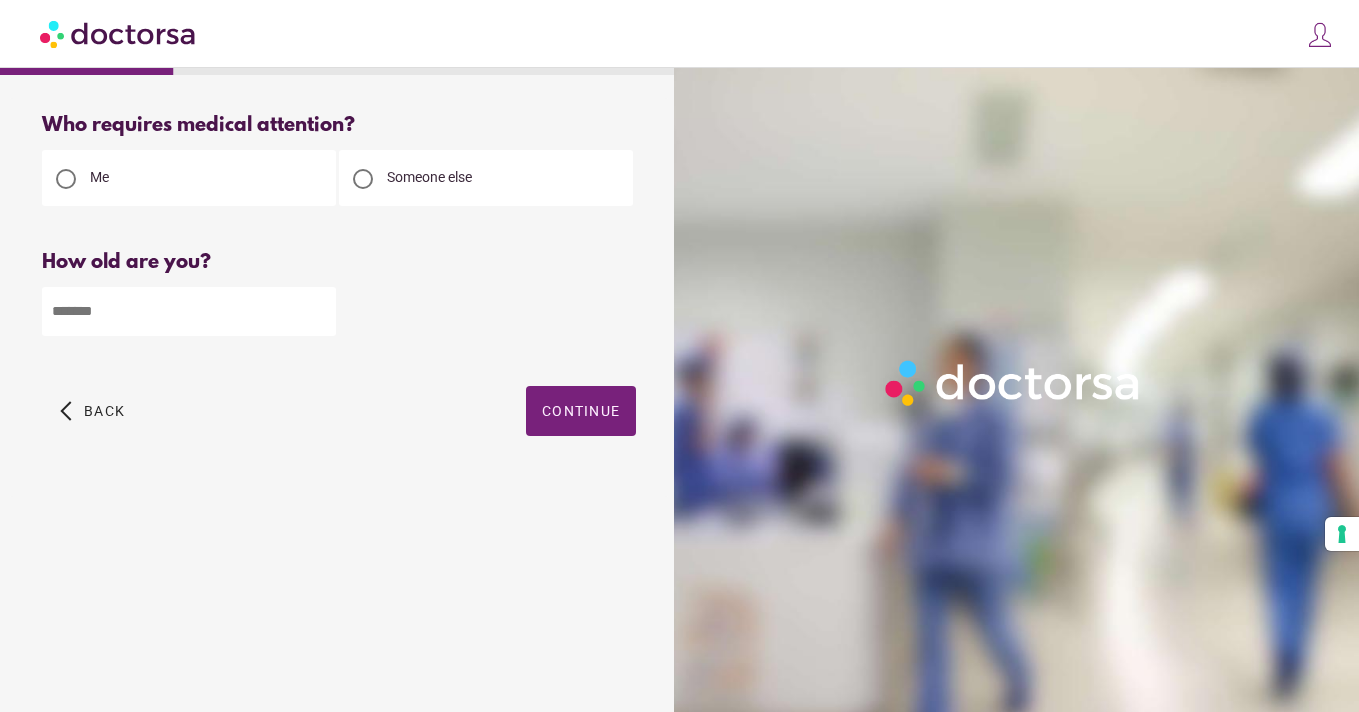 click at bounding box center [189, 311] 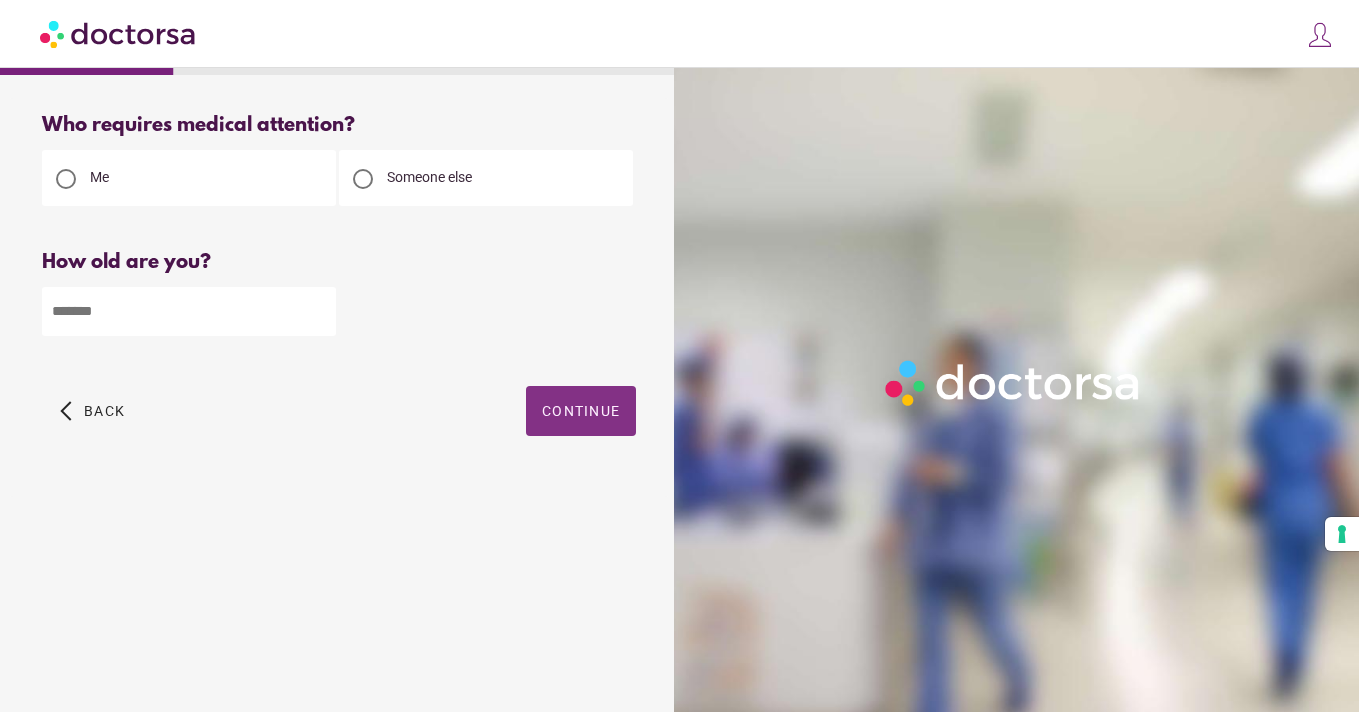 type on "**" 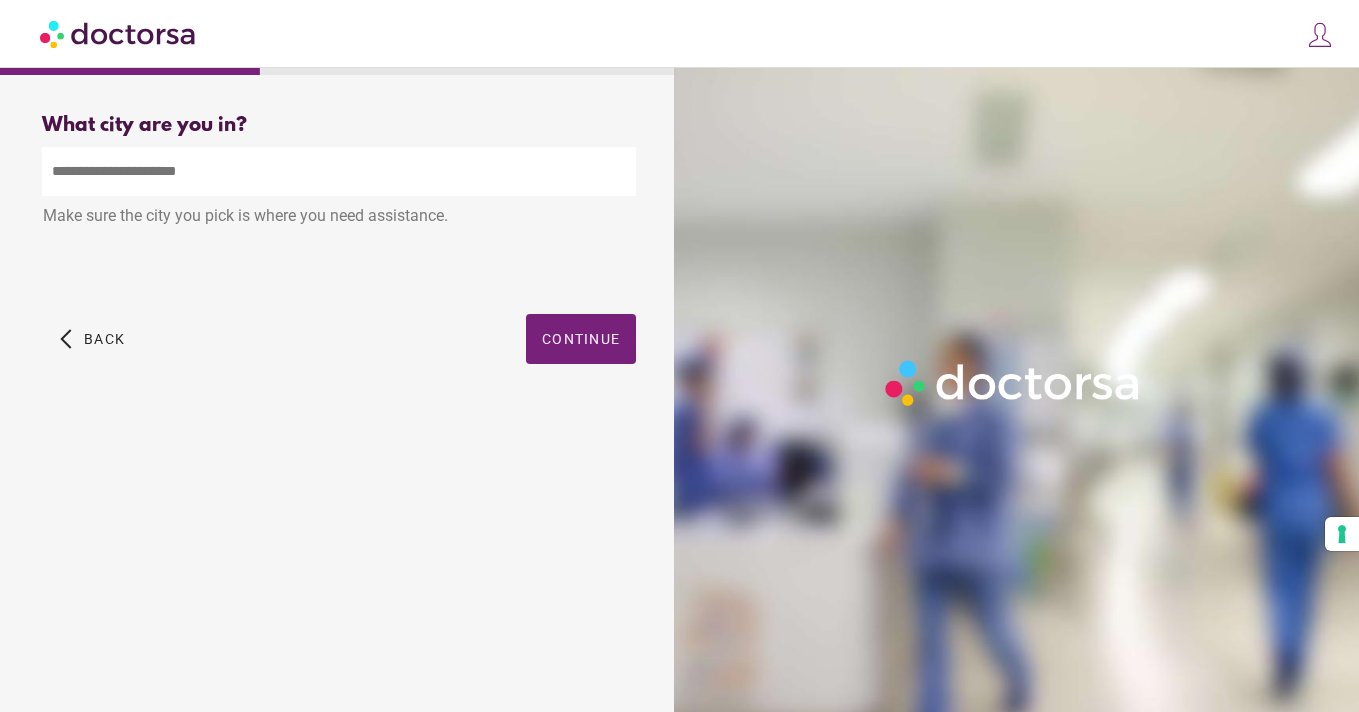 click at bounding box center (339, 171) 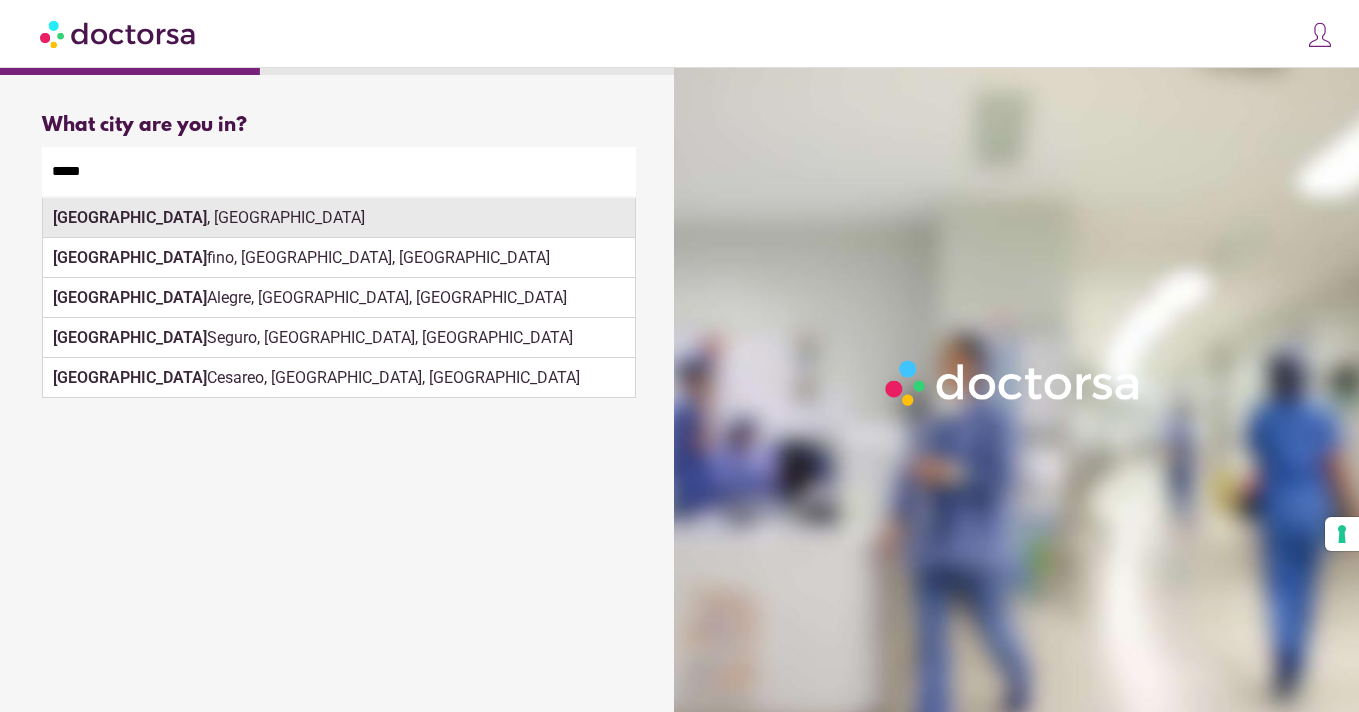click on "Porto , Portugal" at bounding box center (339, 218) 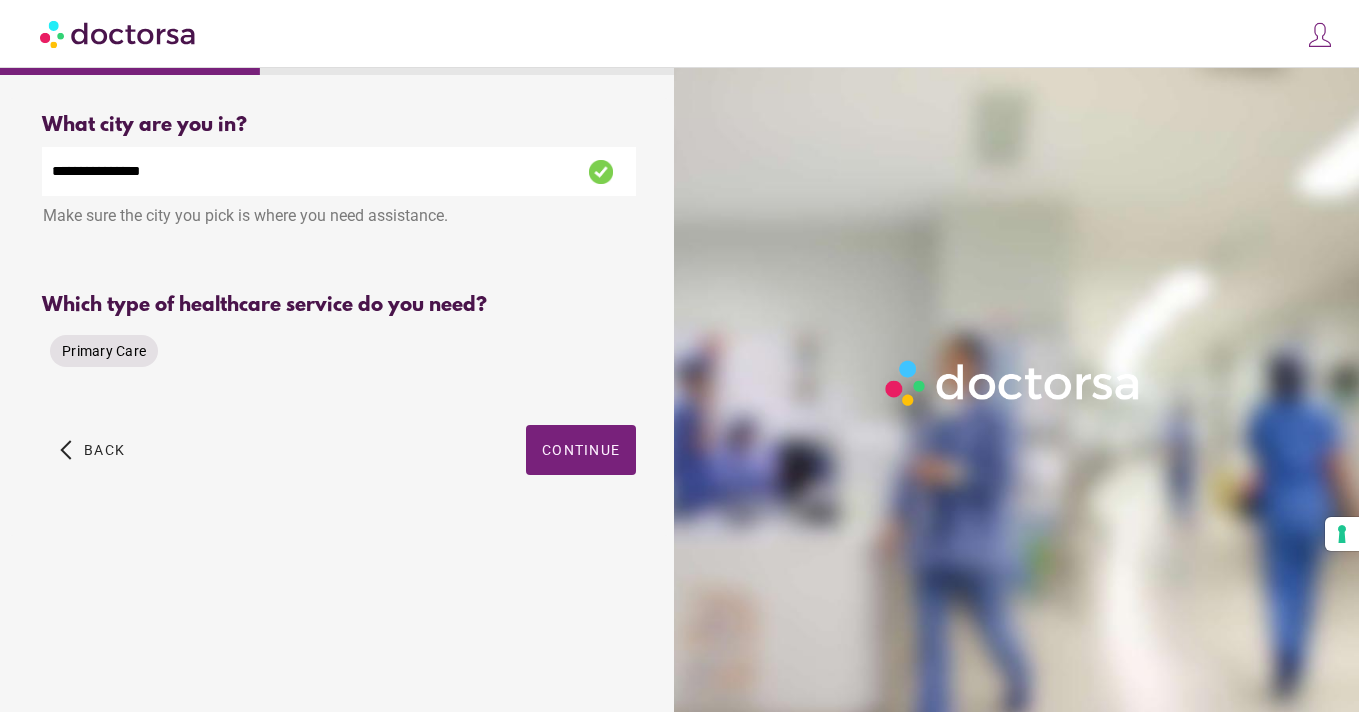 click on "Primary Care" at bounding box center [104, 351] 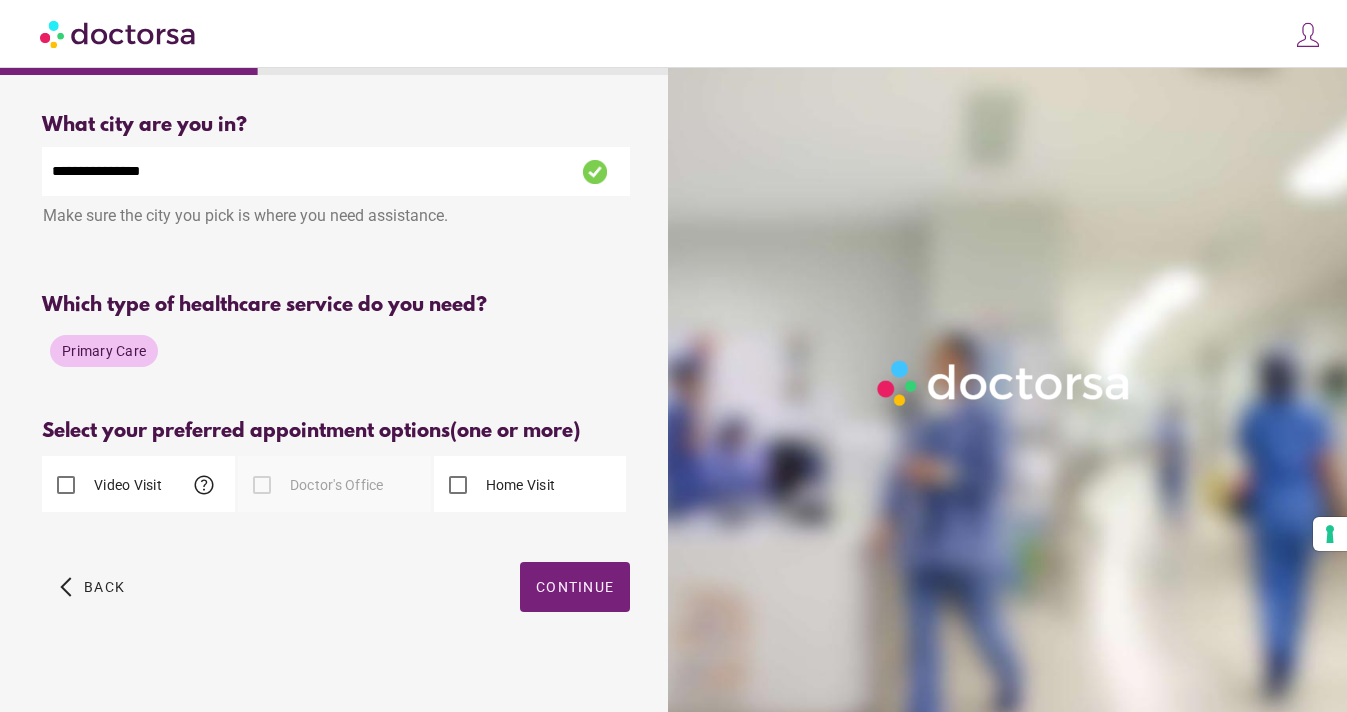 scroll, scrollTop: 4, scrollLeft: 0, axis: vertical 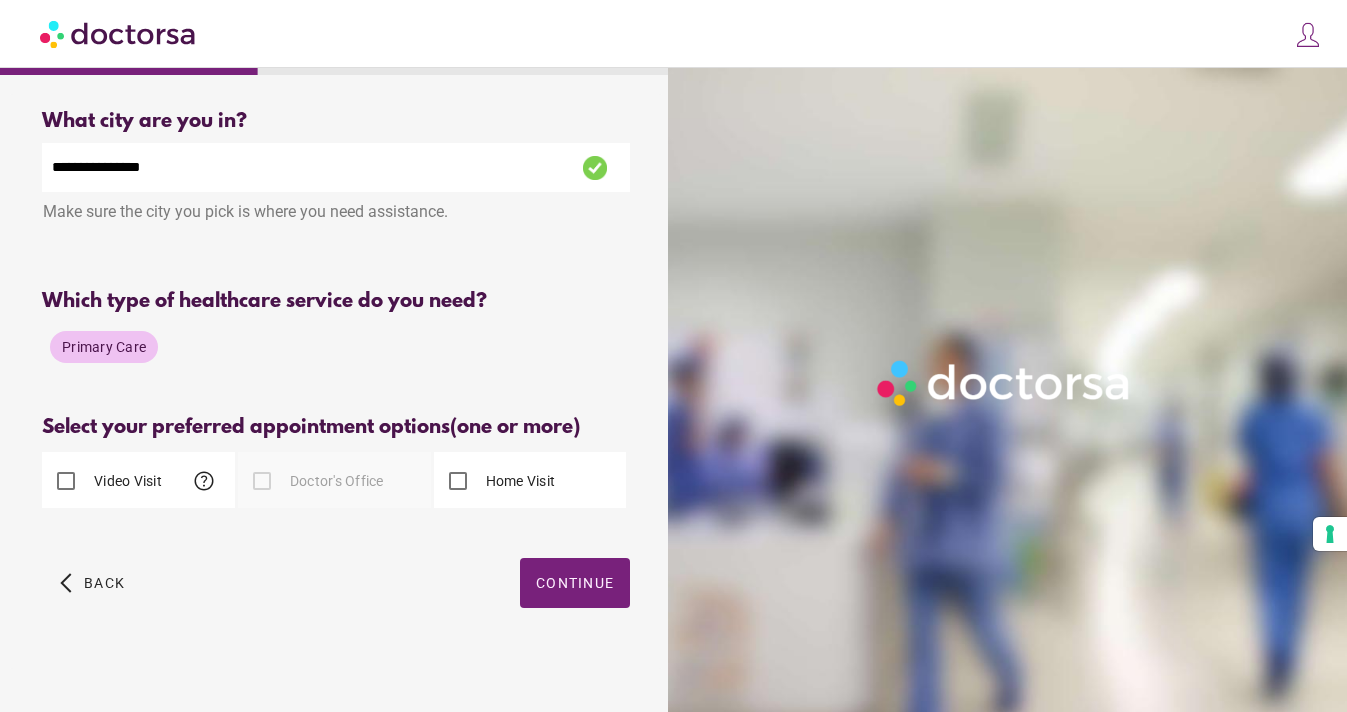 click on "help" at bounding box center [204, 481] 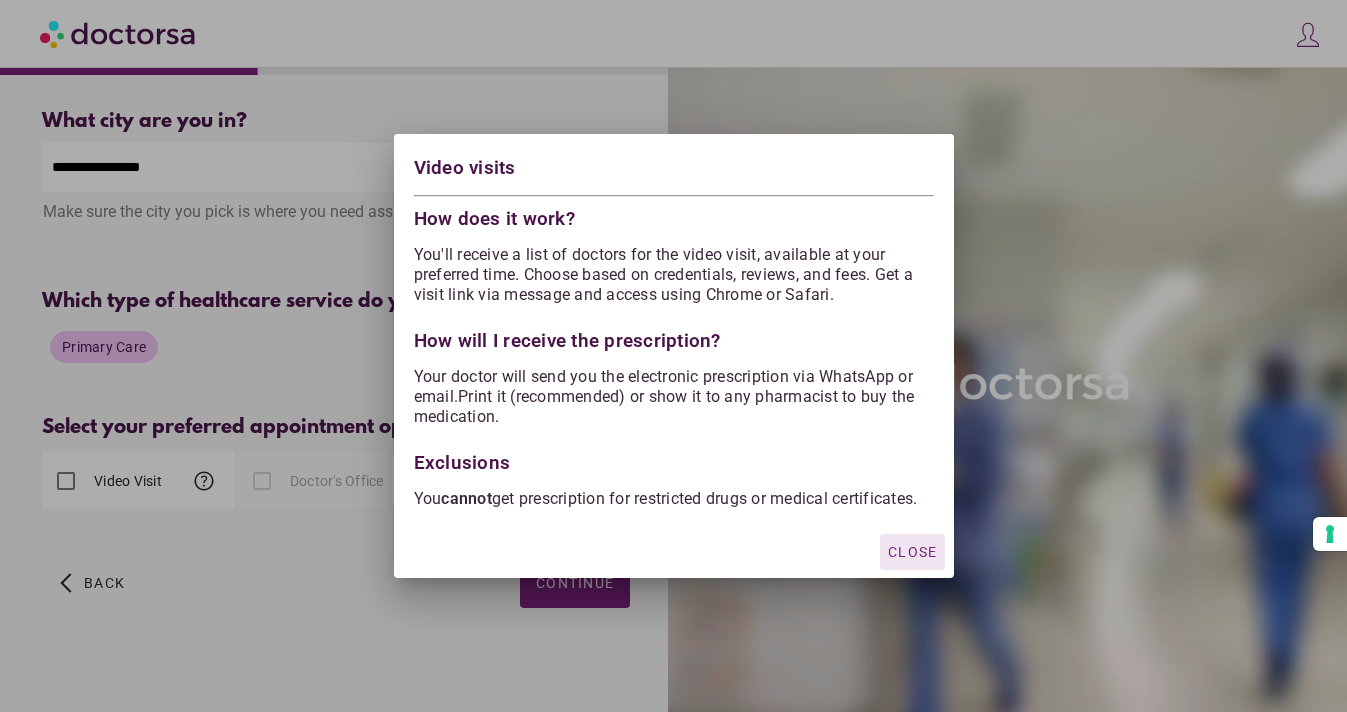 click on "Close" at bounding box center (912, 552) 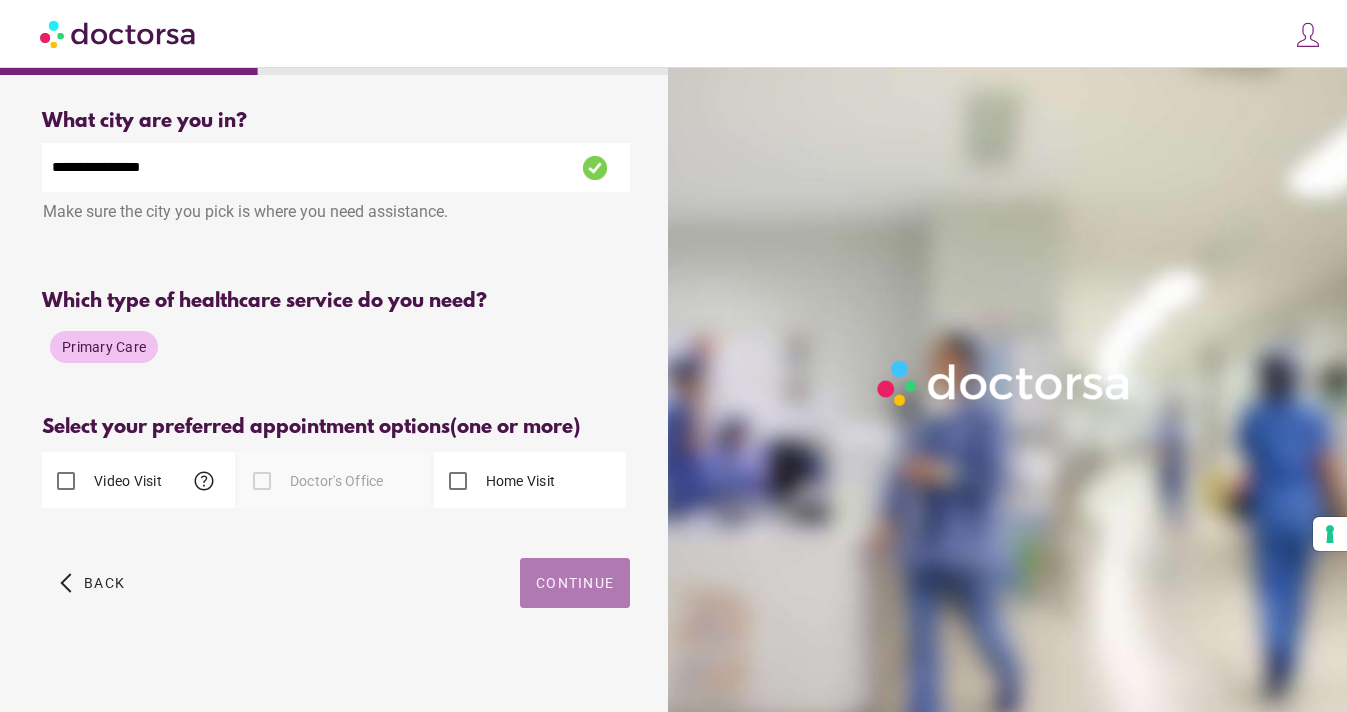 click on "Continue" at bounding box center (575, 583) 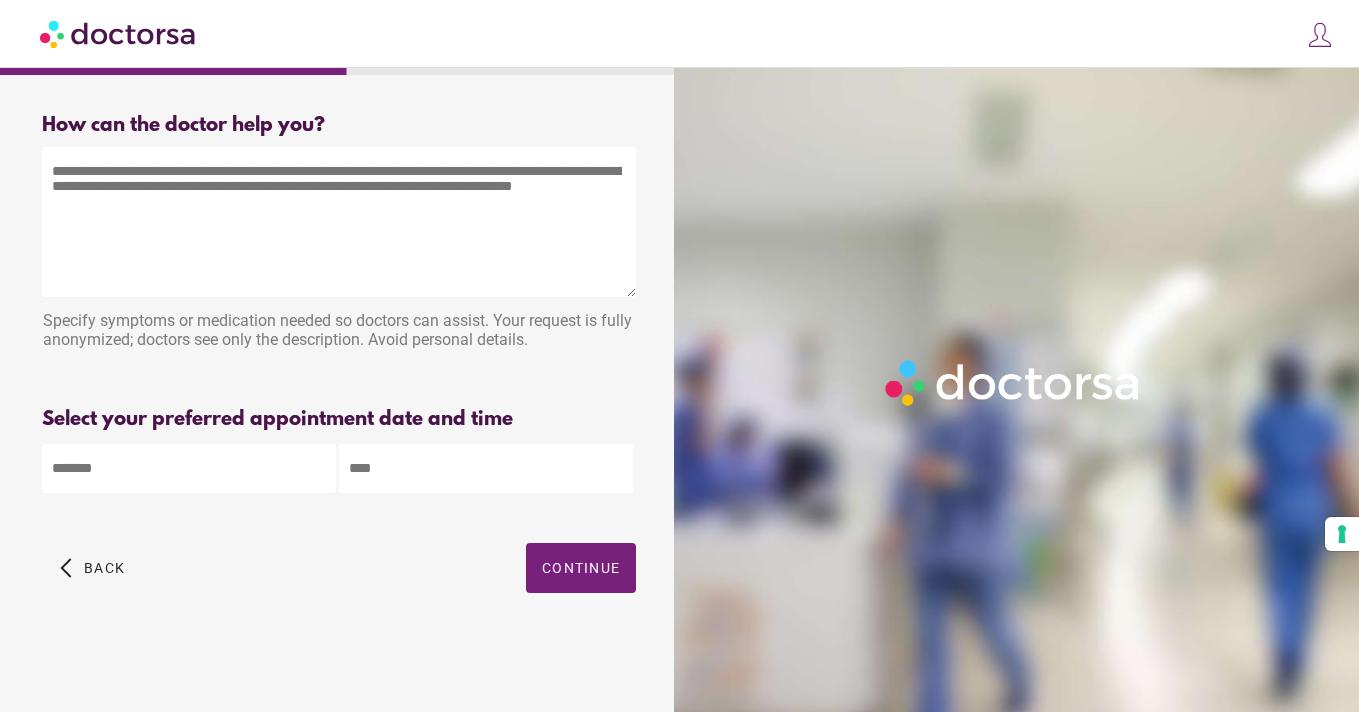 click at bounding box center (339, 222) 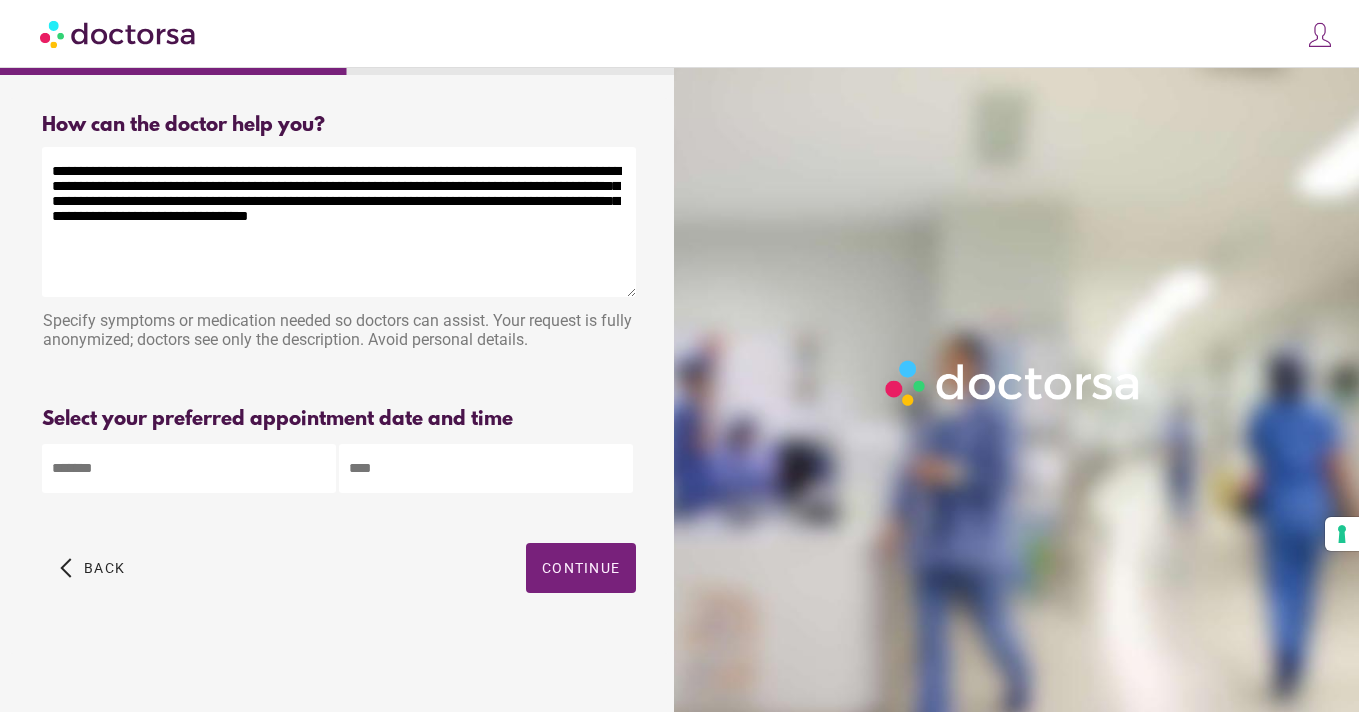 type on "**********" 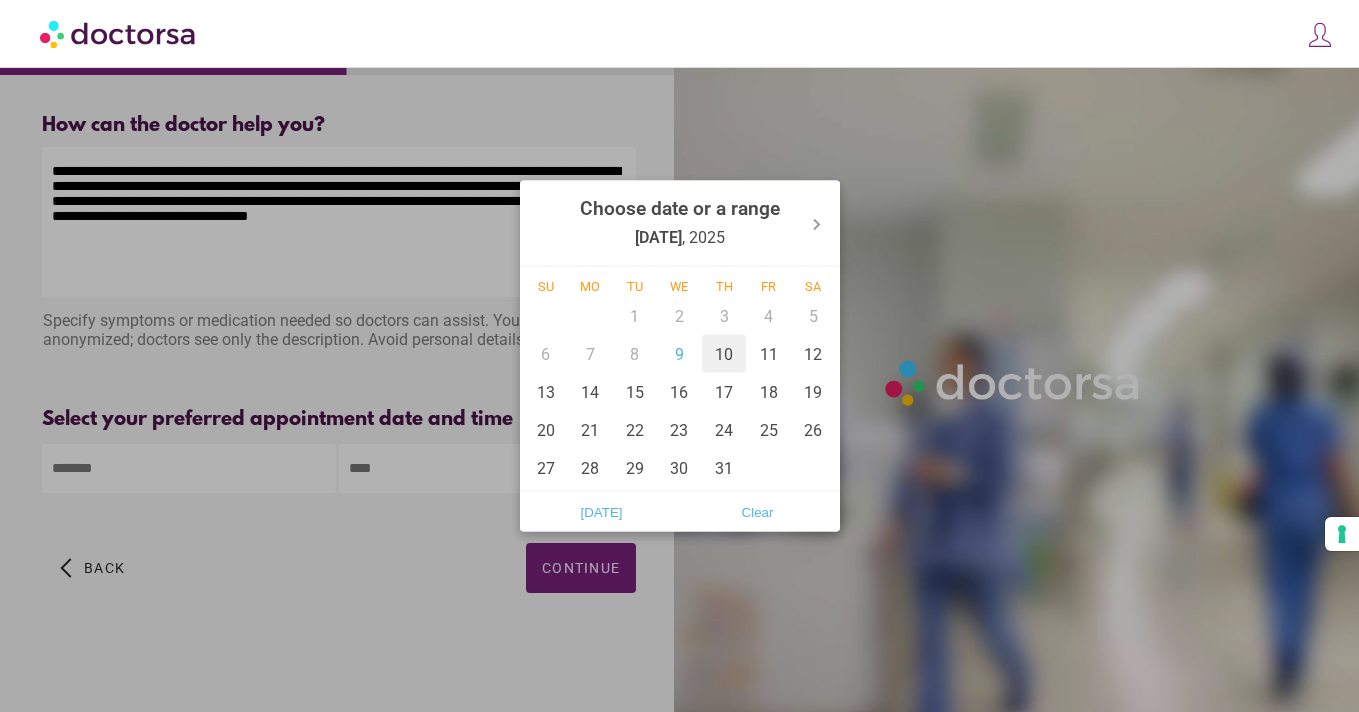 click on "10" at bounding box center [724, 354] 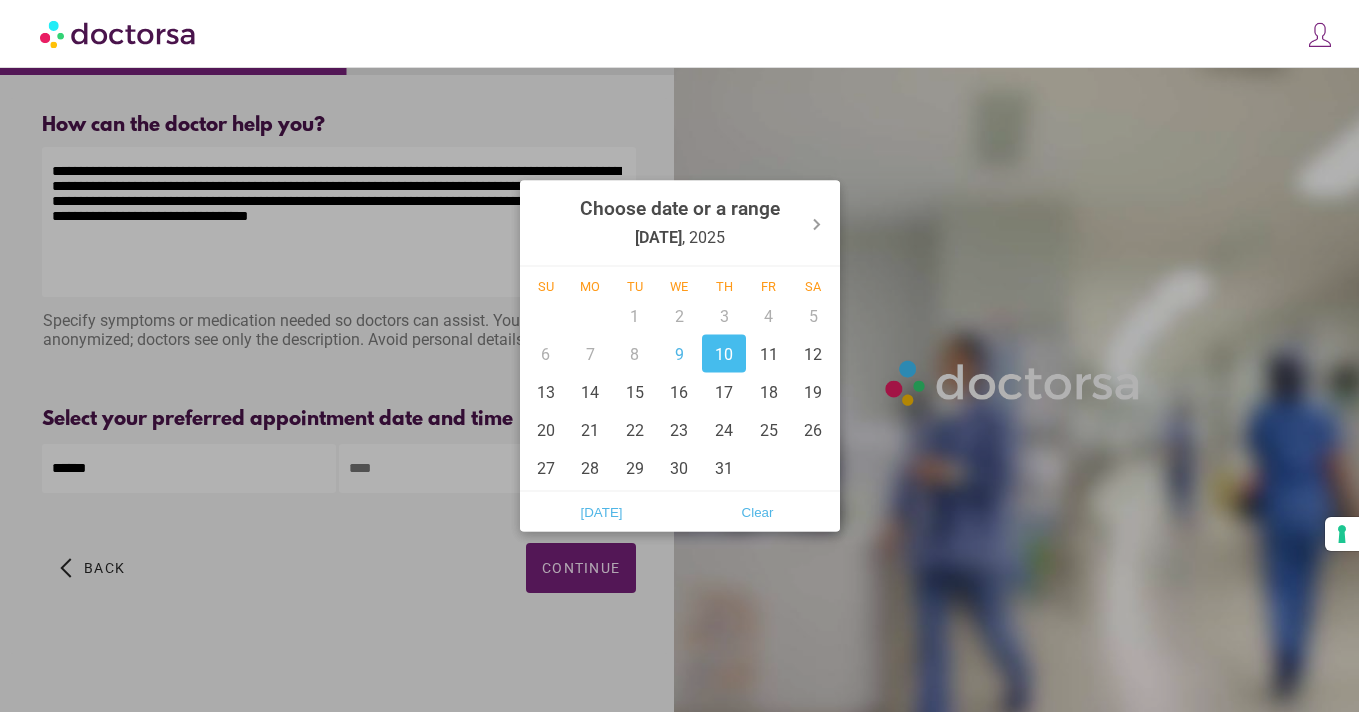 click on "10" at bounding box center (724, 354) 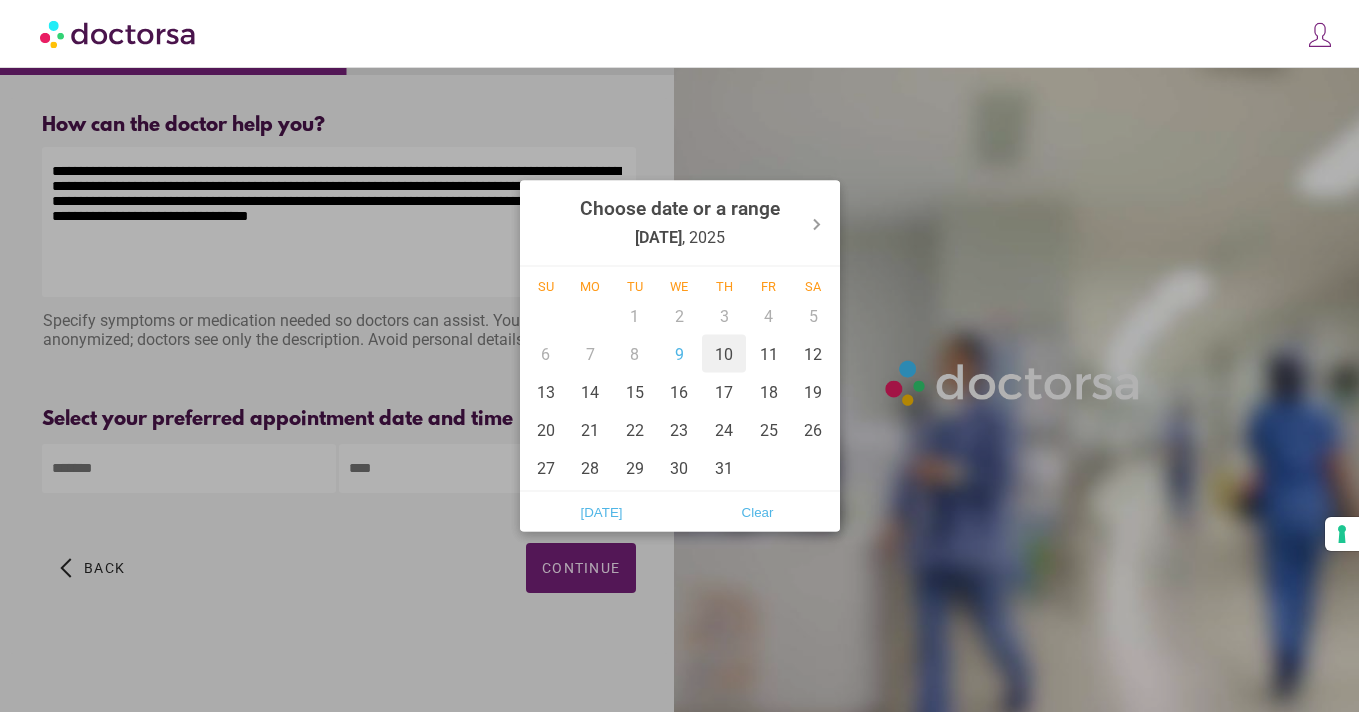 click on "10" at bounding box center (724, 354) 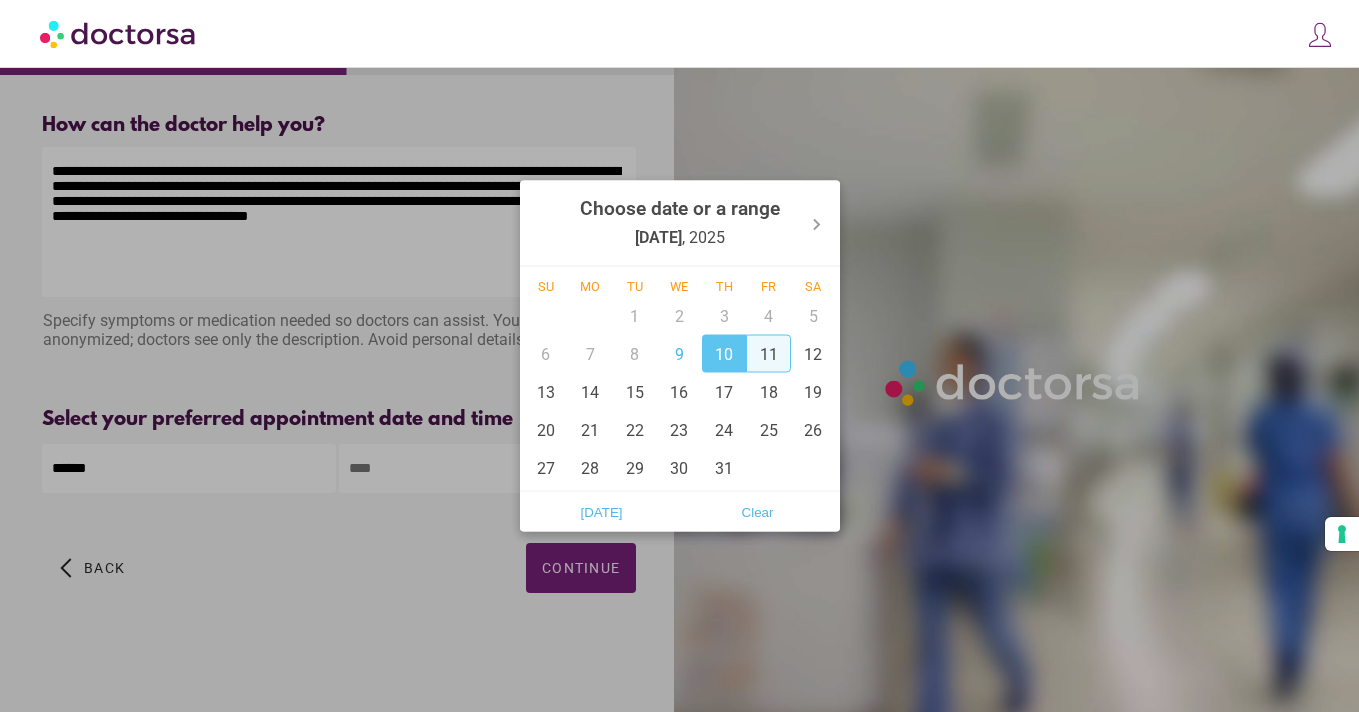 click on "11" at bounding box center [768, 354] 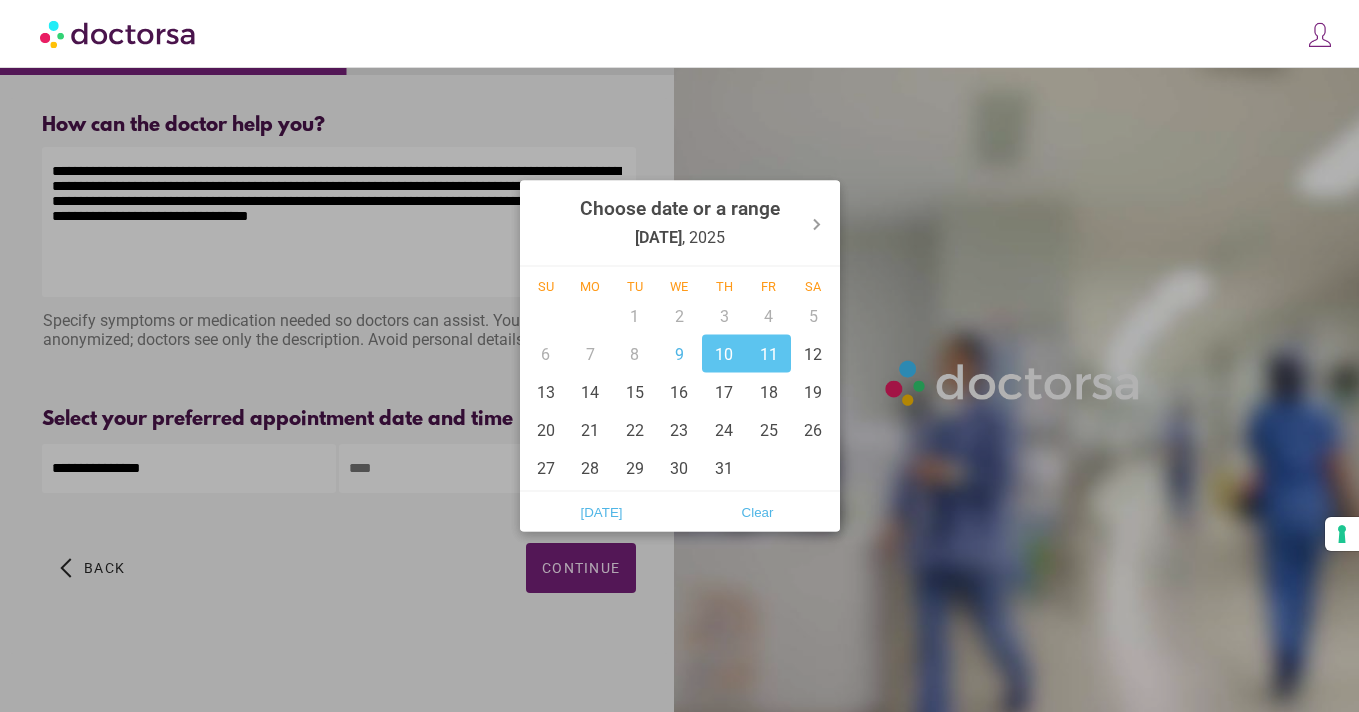 click at bounding box center [679, 356] 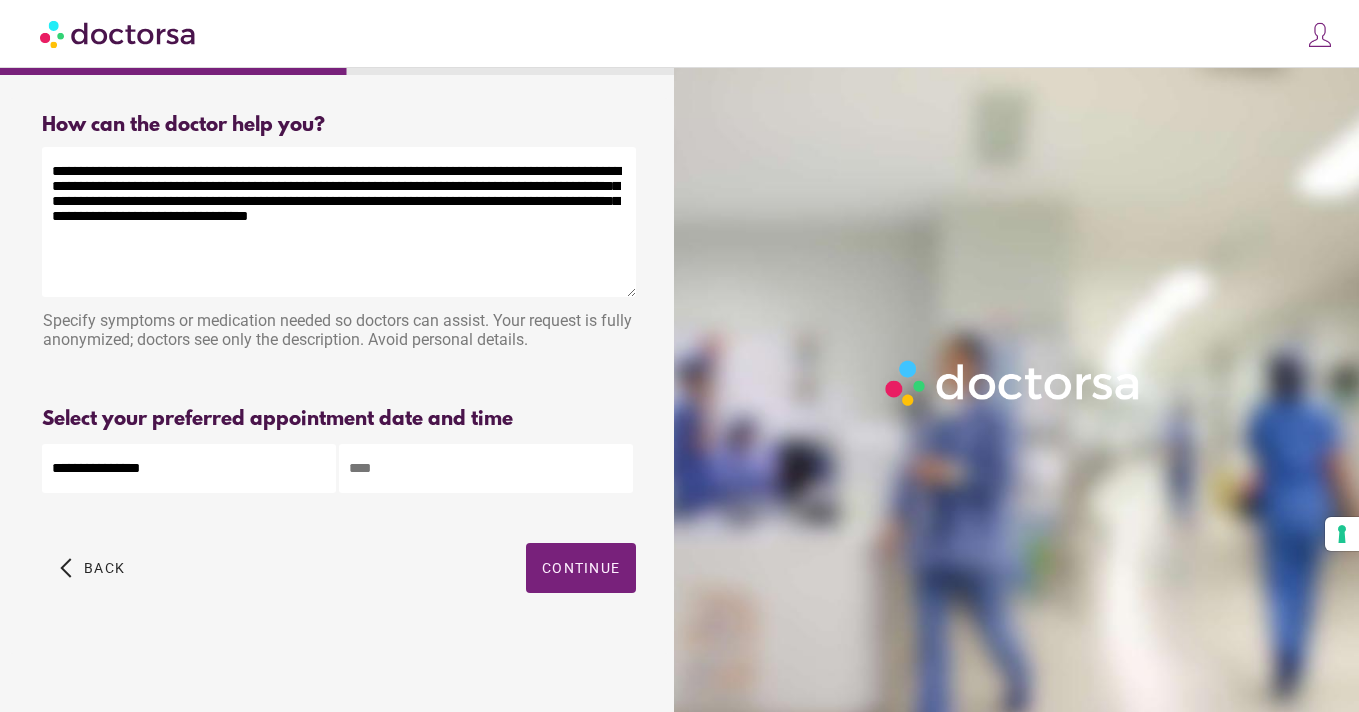 click at bounding box center (486, 468) 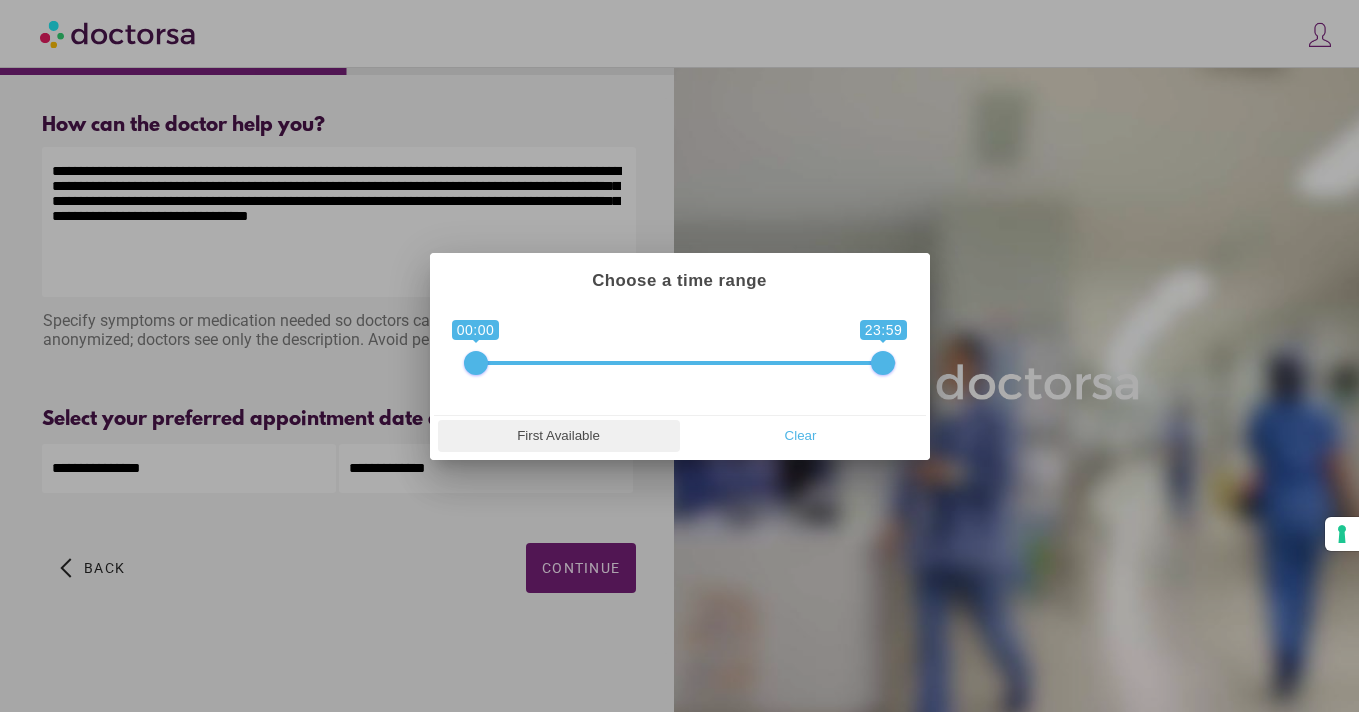 click on "First Available" at bounding box center [559, 436] 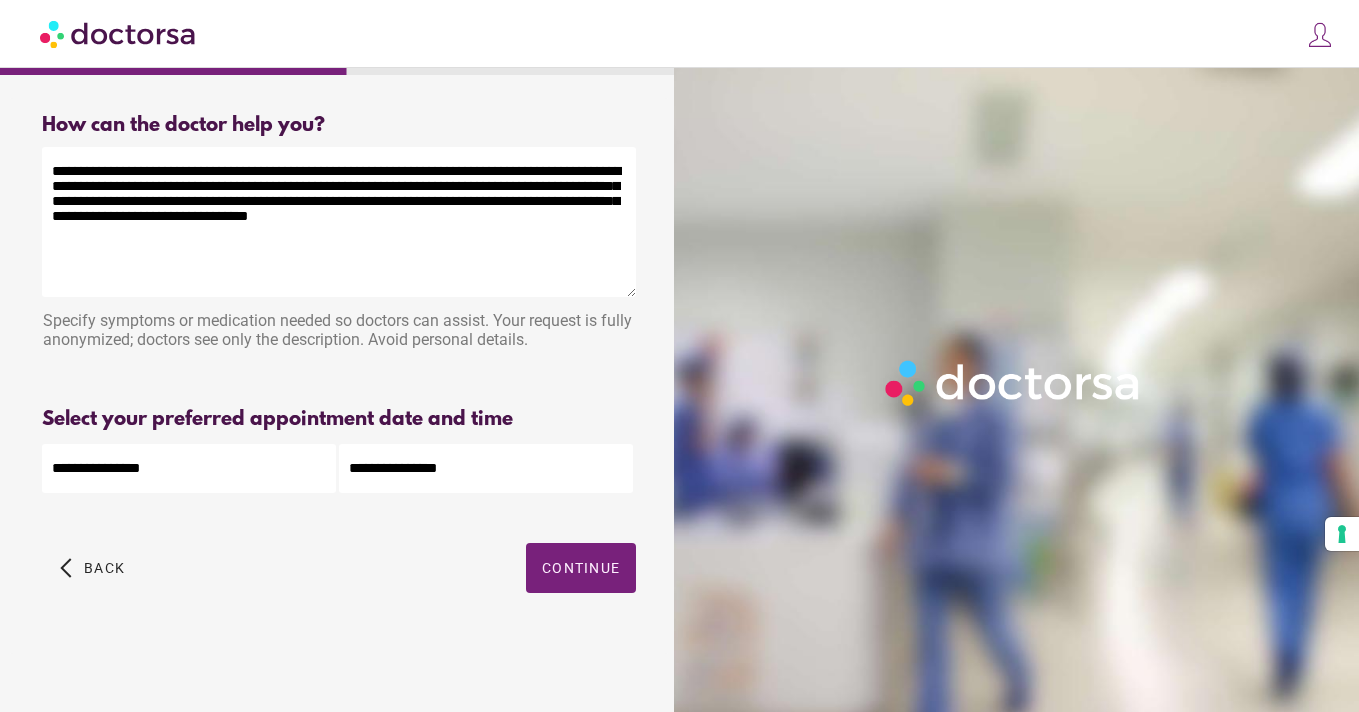 click on "**********" at bounding box center (339, 376) 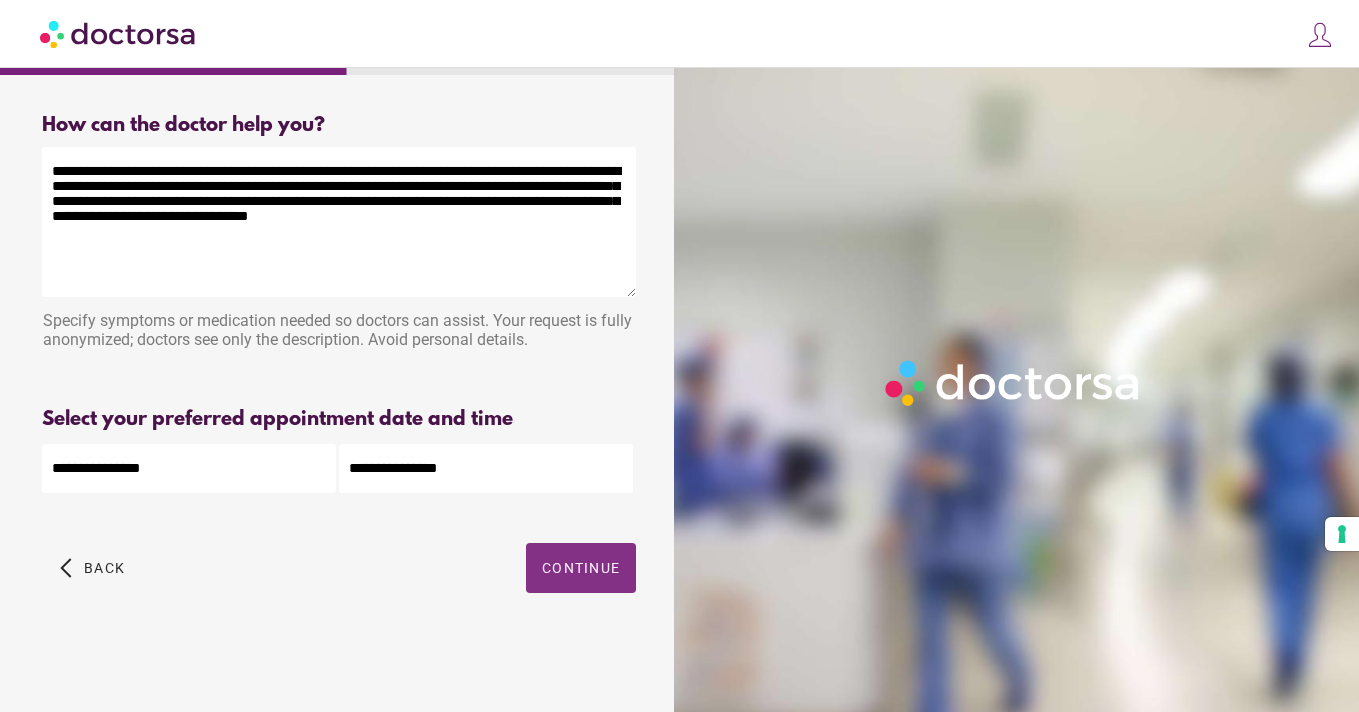 click on "Continue" at bounding box center [581, 568] 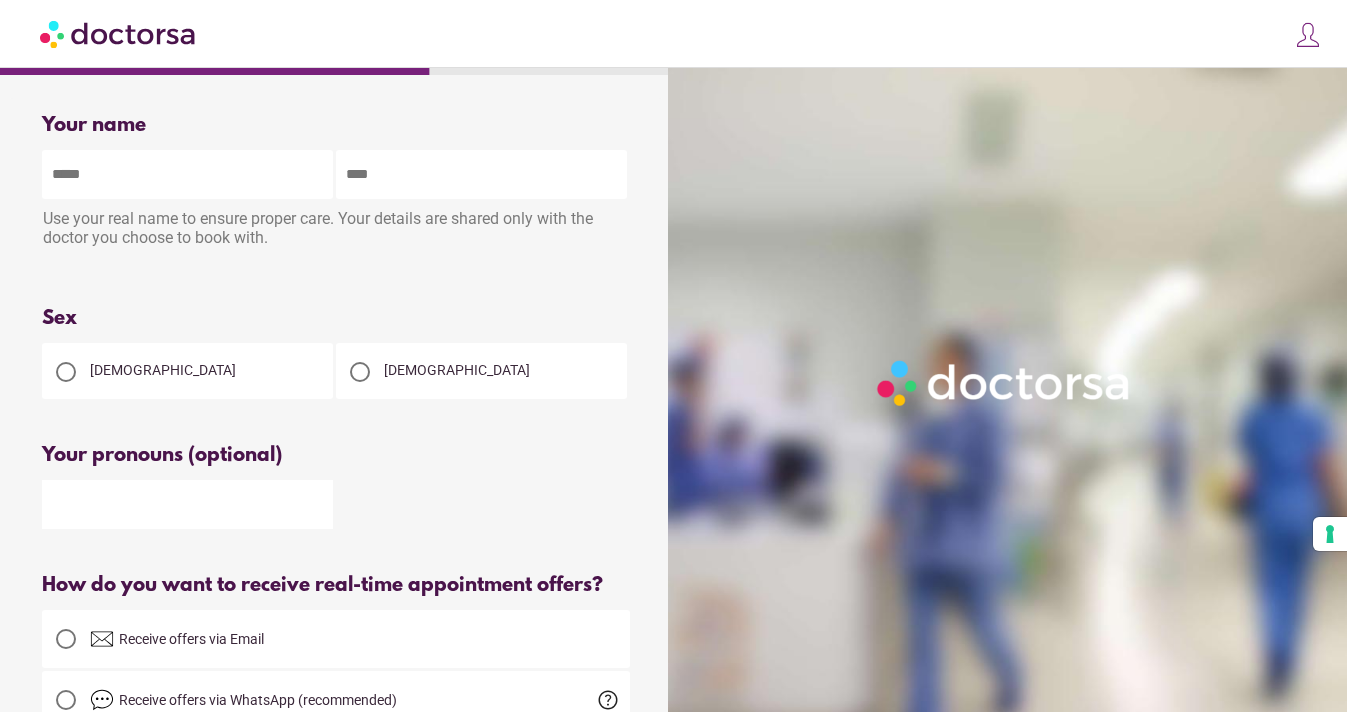 click at bounding box center (187, 174) 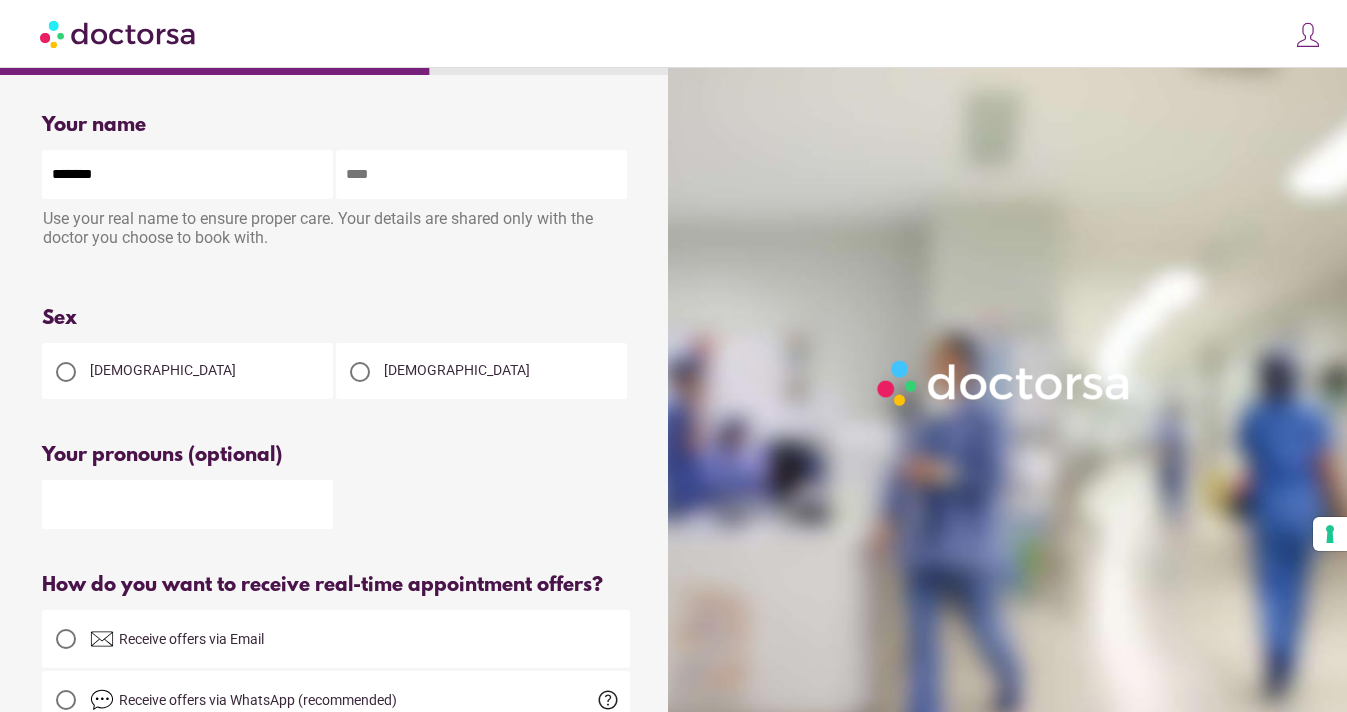 type on "*******" 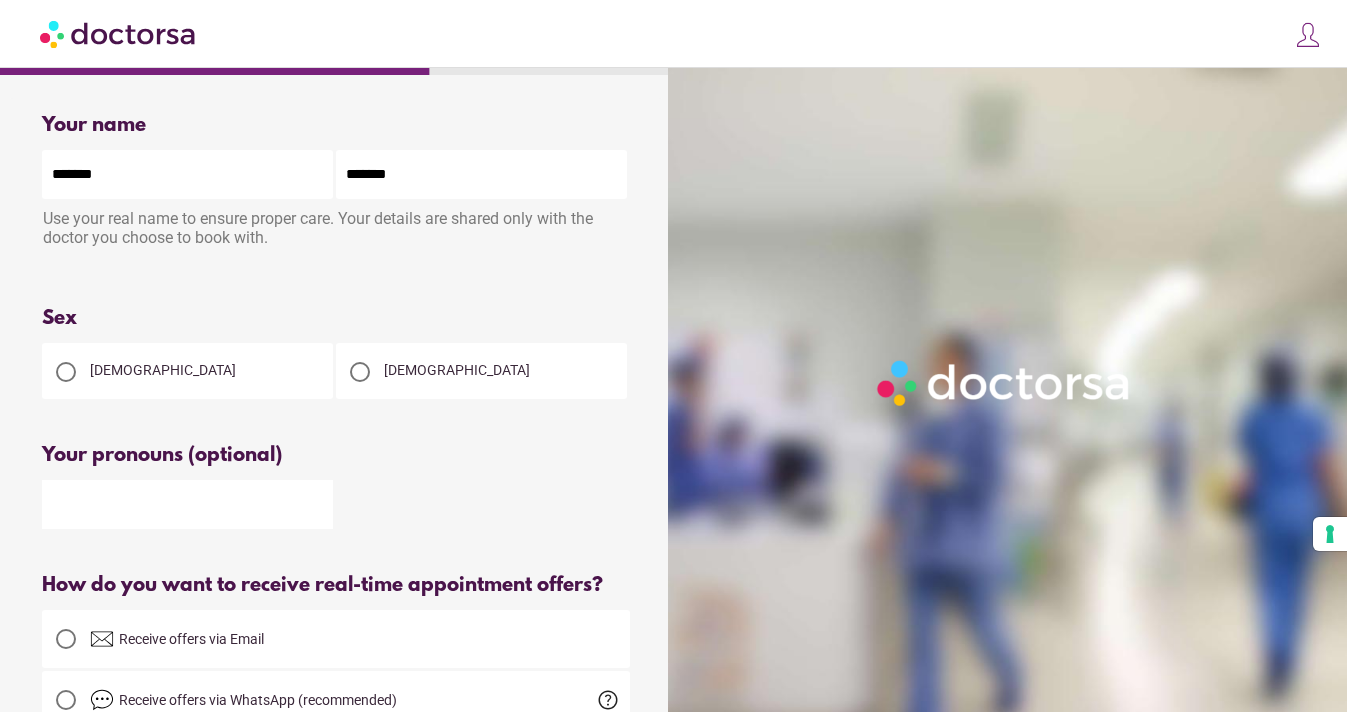 type on "**********" 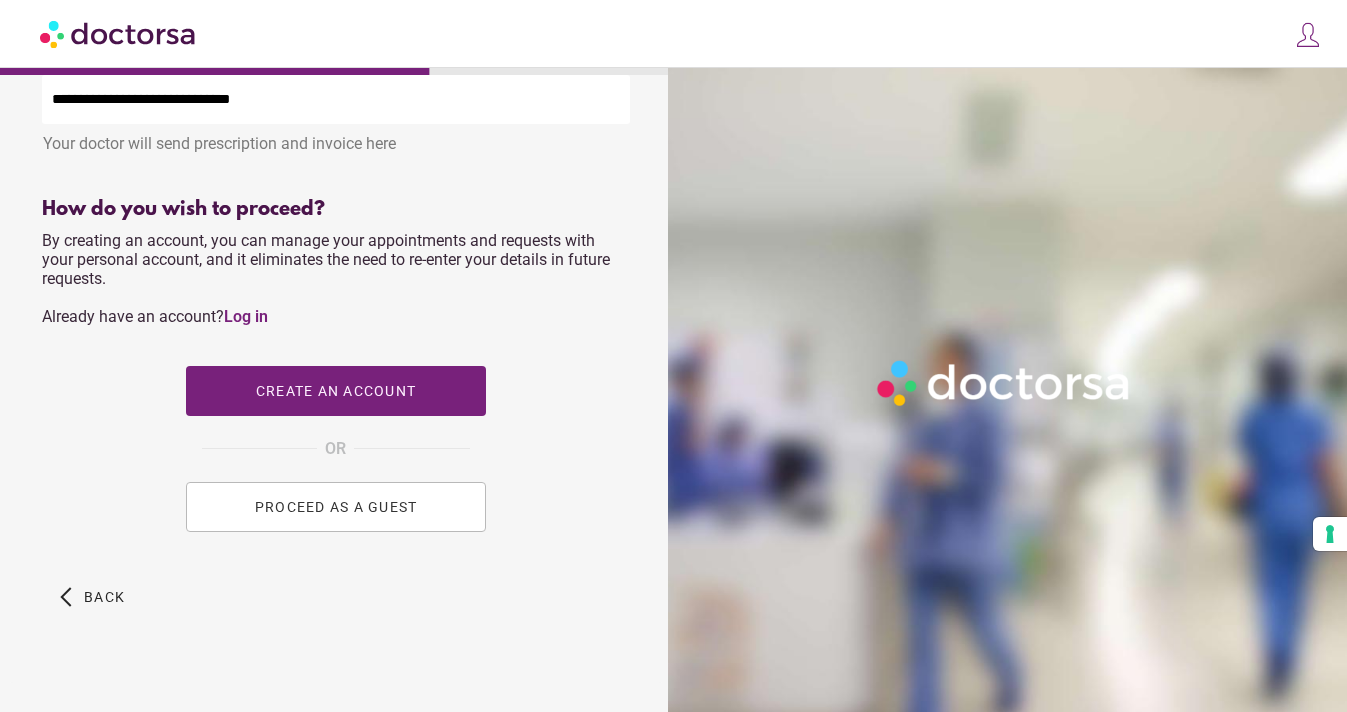 scroll, scrollTop: 781, scrollLeft: 0, axis: vertical 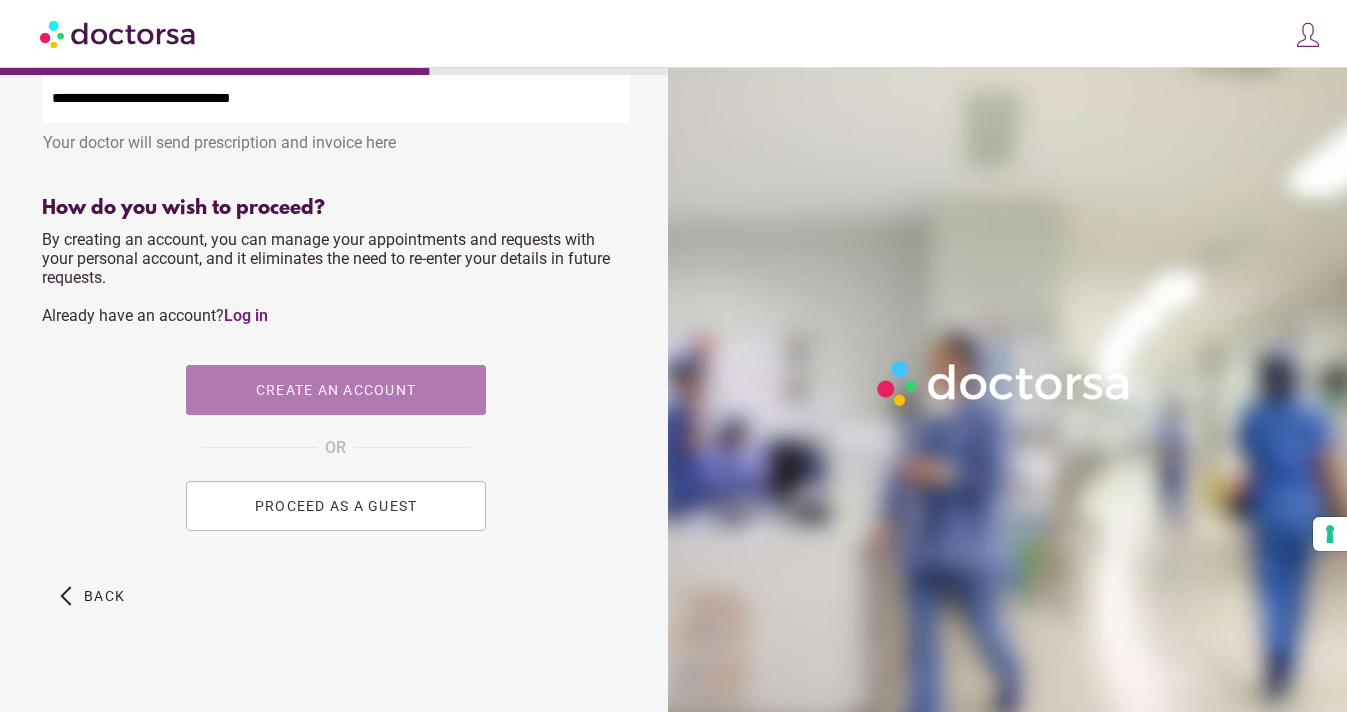 click at bounding box center [336, 390] 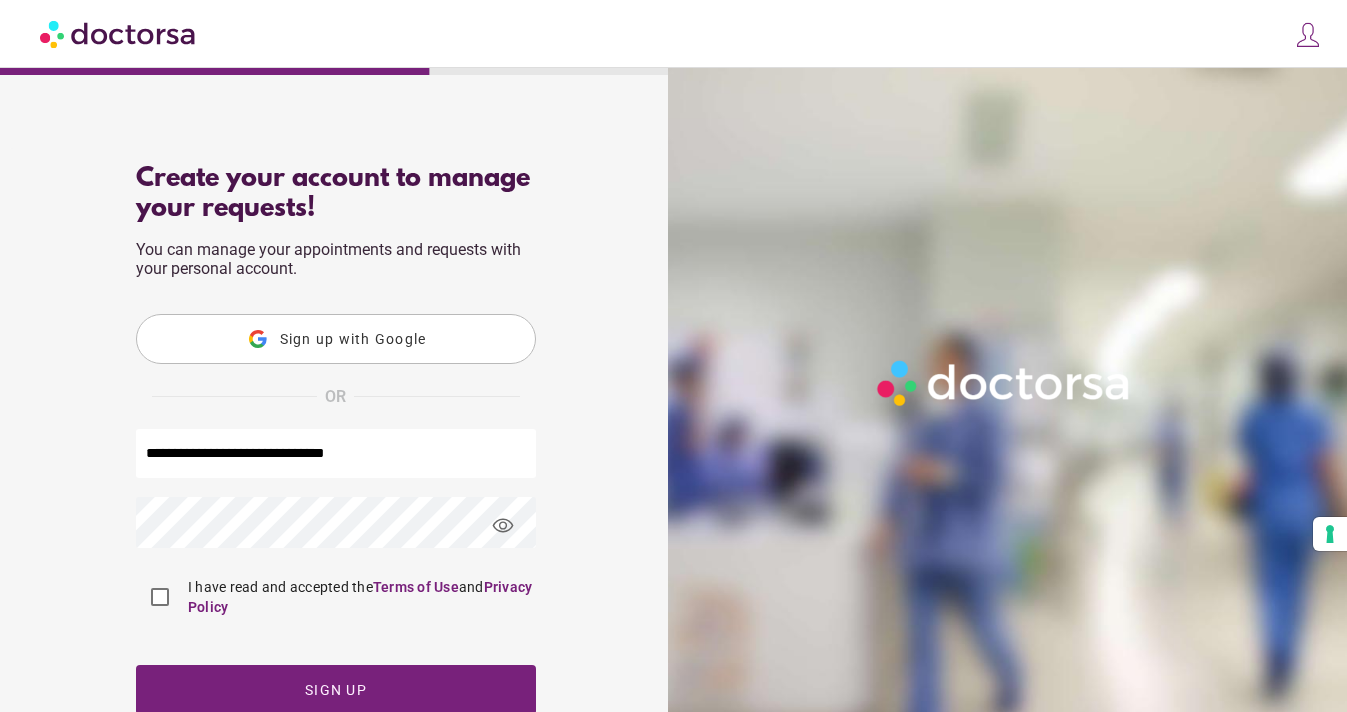 scroll, scrollTop: 156, scrollLeft: 0, axis: vertical 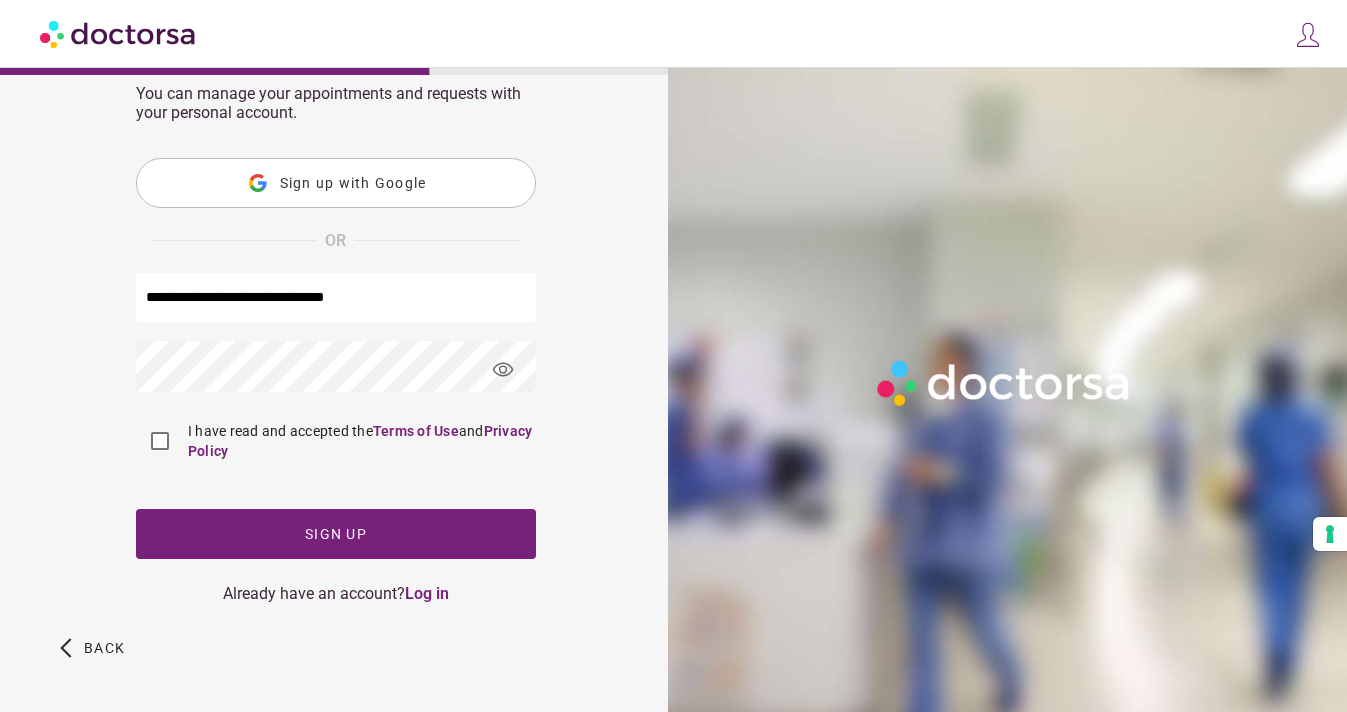click on "visibility" at bounding box center (503, 370) 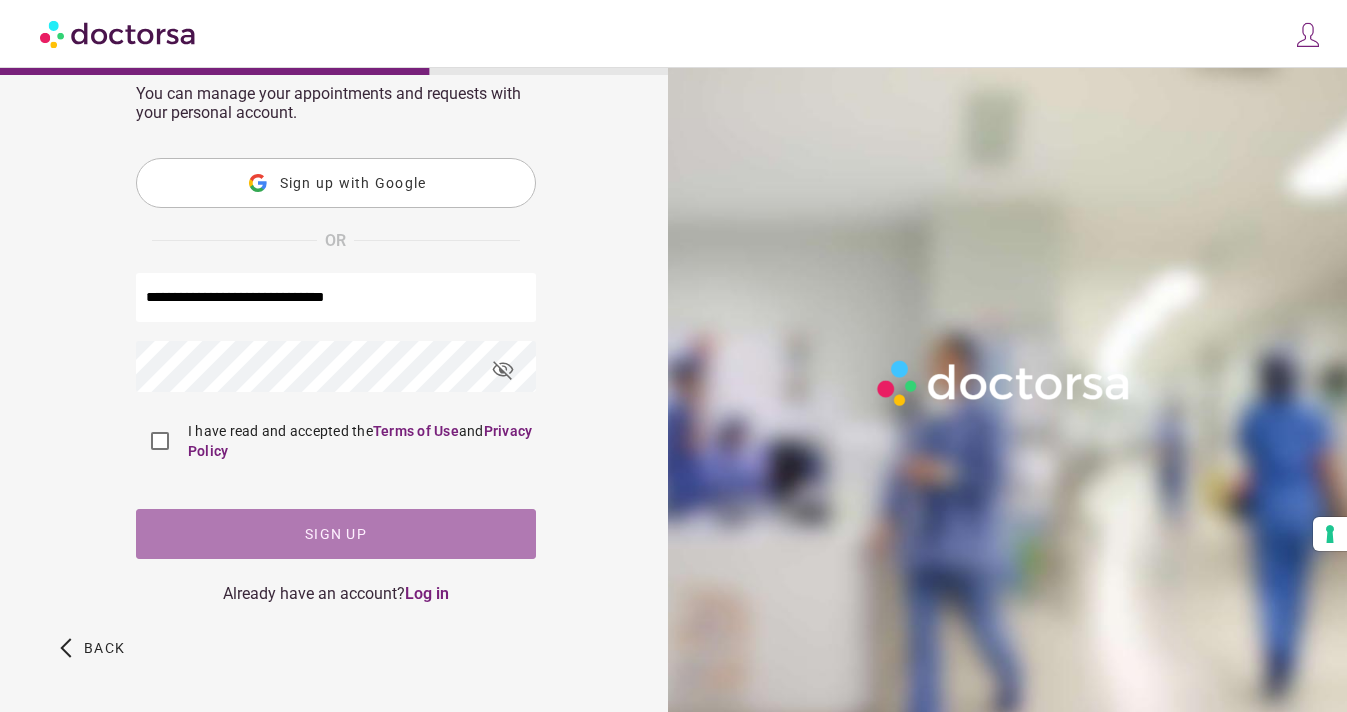 click at bounding box center [336, 534] 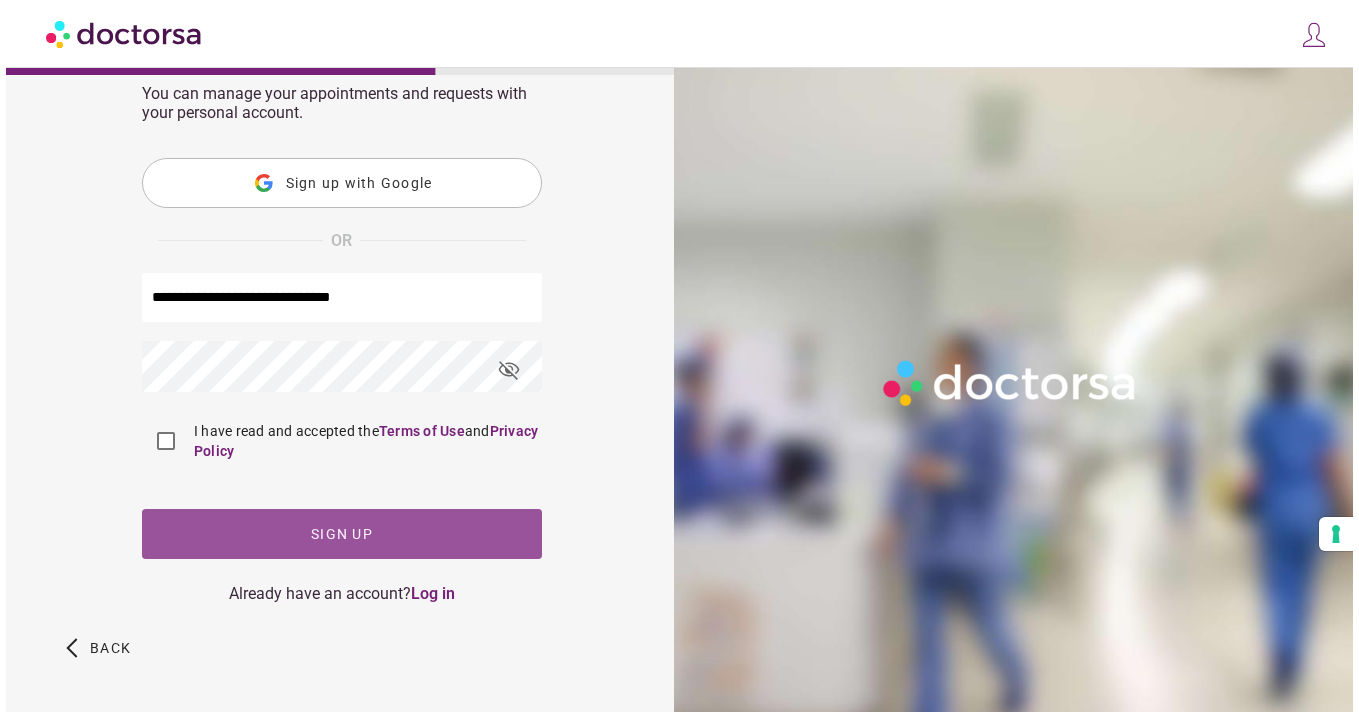 scroll, scrollTop: 0, scrollLeft: 0, axis: both 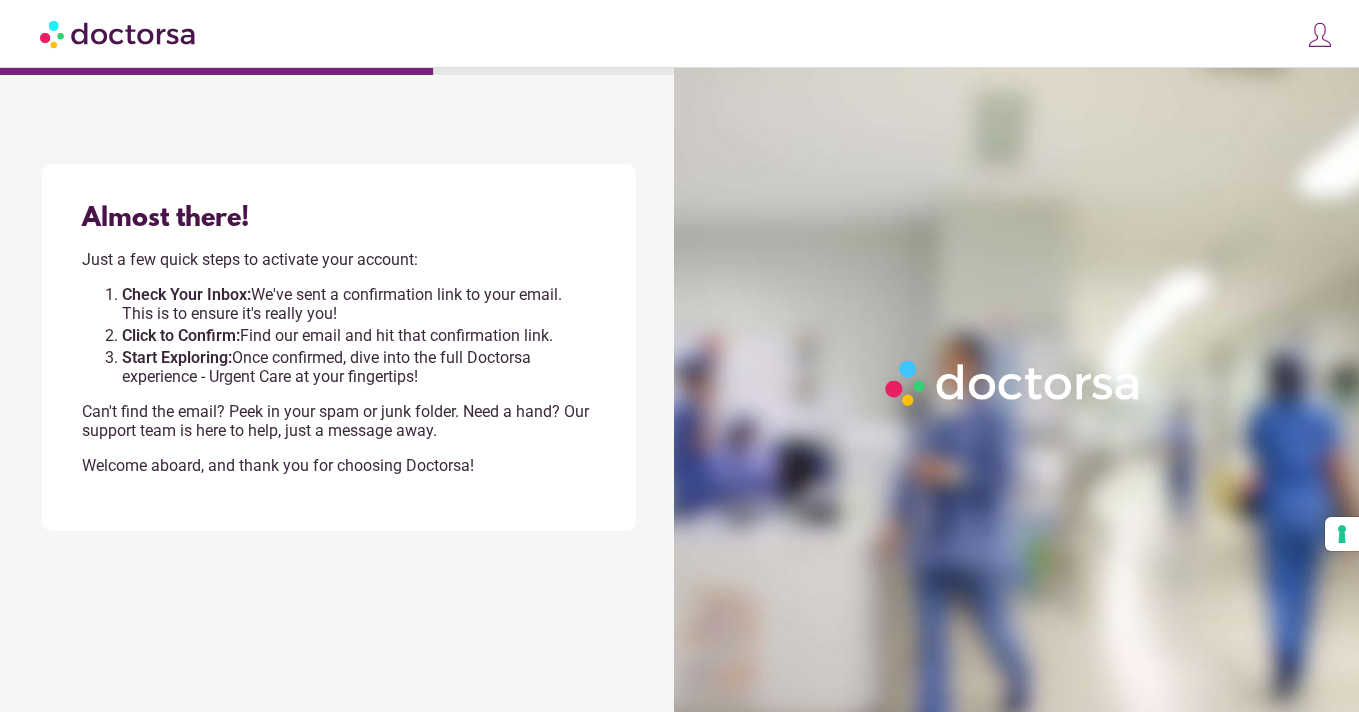 click on "Almost there!
Just a few quick steps to activate your account:
Check Your Inbox:  We've sent a confirmation link to your email. This is to
ensure it's really you!
Click to Confirm:  Find our email and hit that confirmation link.
Start Exploring:  Once confirmed, dive into the full Doctorsa experience -
Urgent Care at your fingertips!
Can't find the email? Peek in your spam or junk folder. Need a hand? Our support team is here
to help, just a message away.
Welcome aboard, and thank you for choosing Doctorsa!" at bounding box center (339, 347) 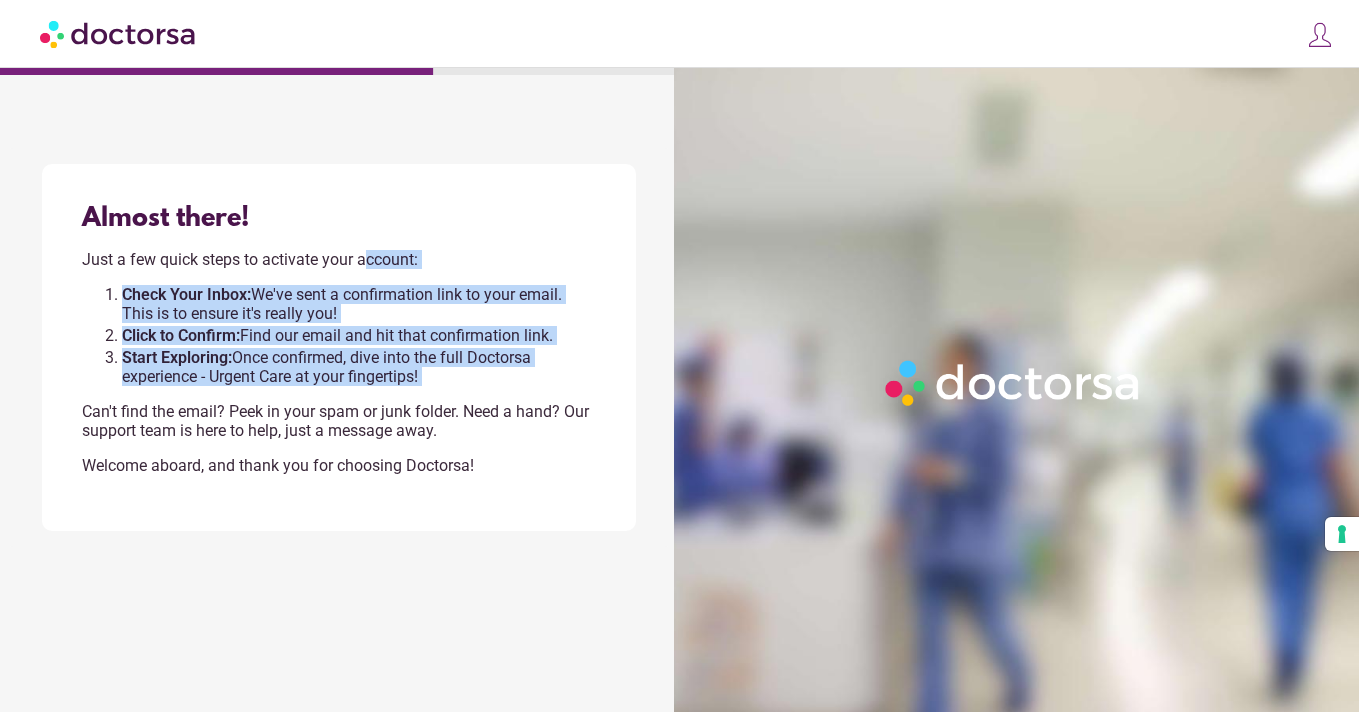 drag, startPoint x: 368, startPoint y: 260, endPoint x: 379, endPoint y: 392, distance: 132.45753 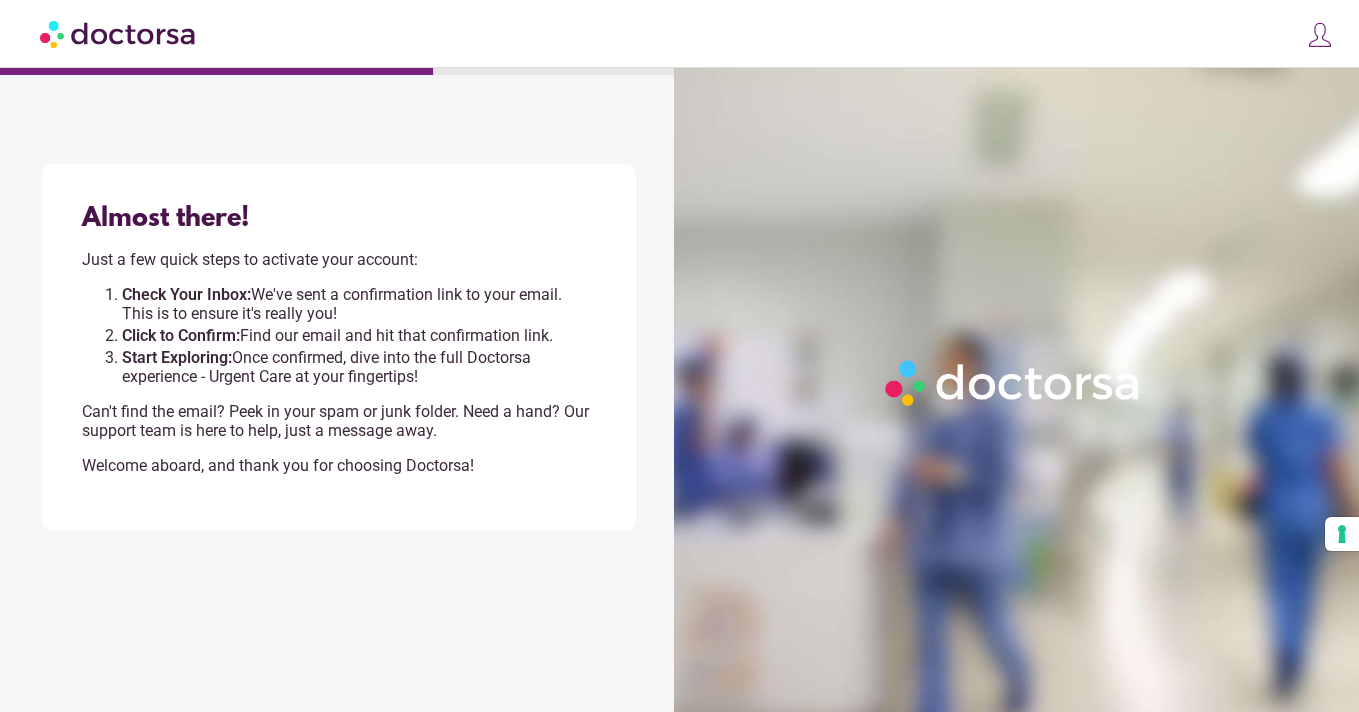 click at bounding box center (1320, 35) 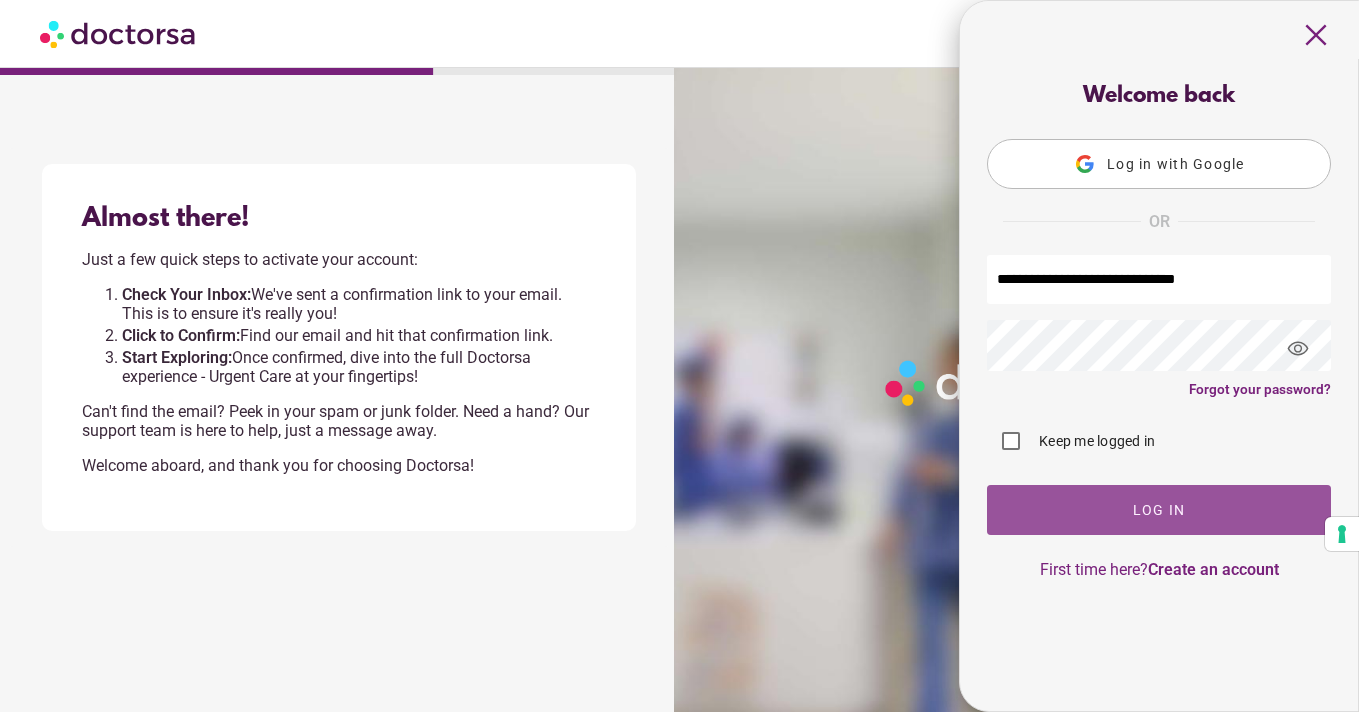 click at bounding box center [1159, 510] 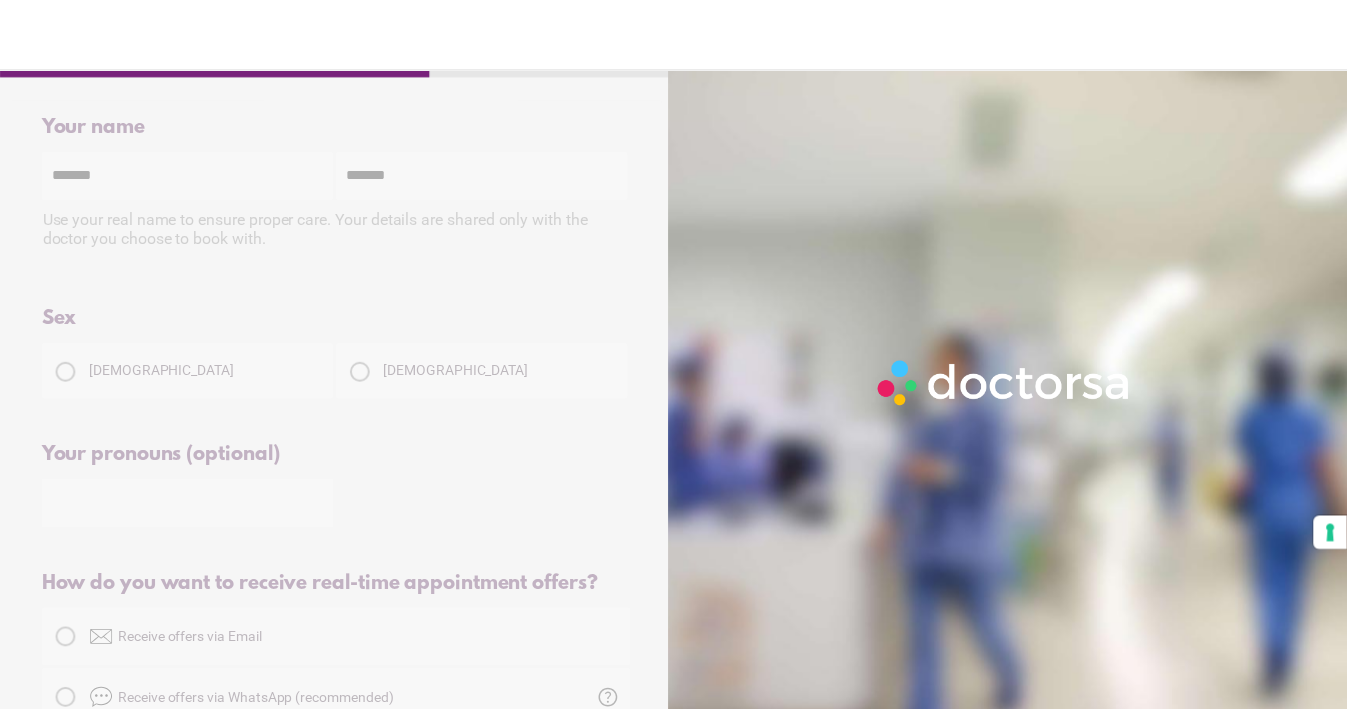 scroll, scrollTop: 0, scrollLeft: 0, axis: both 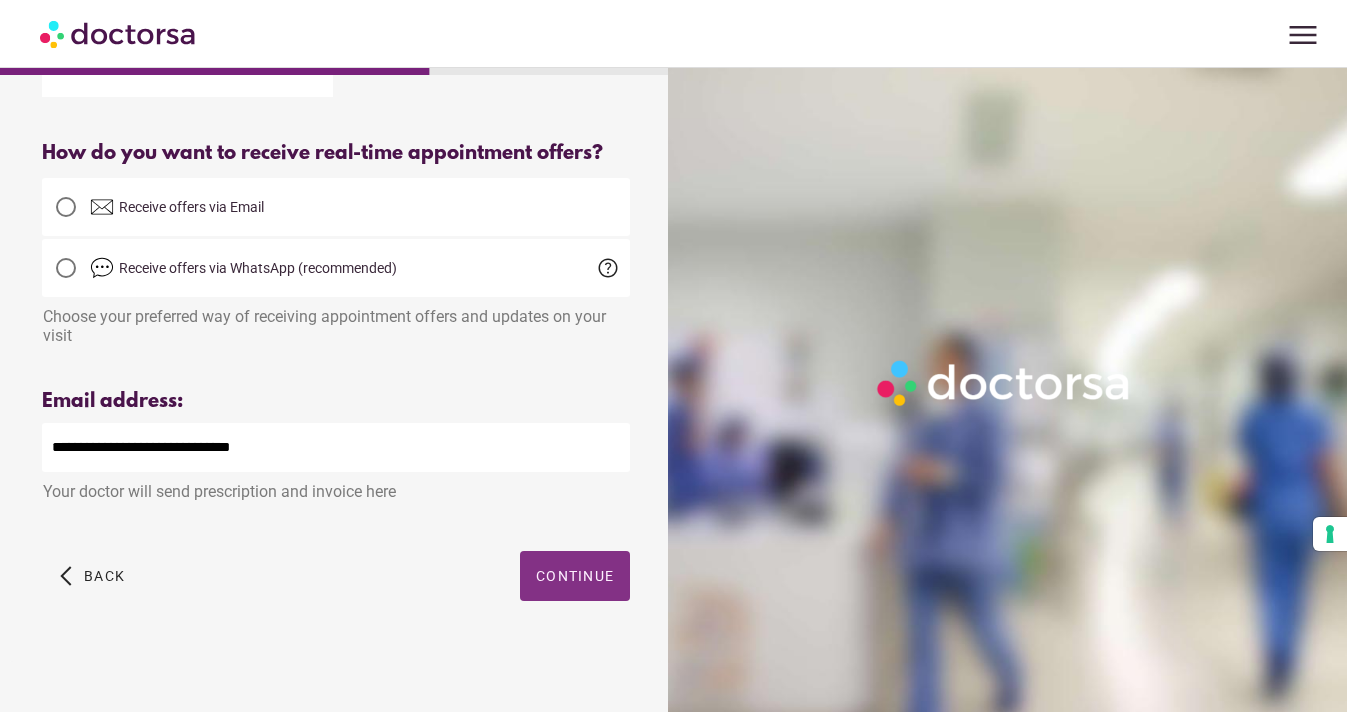 click on "Continue" at bounding box center [575, 576] 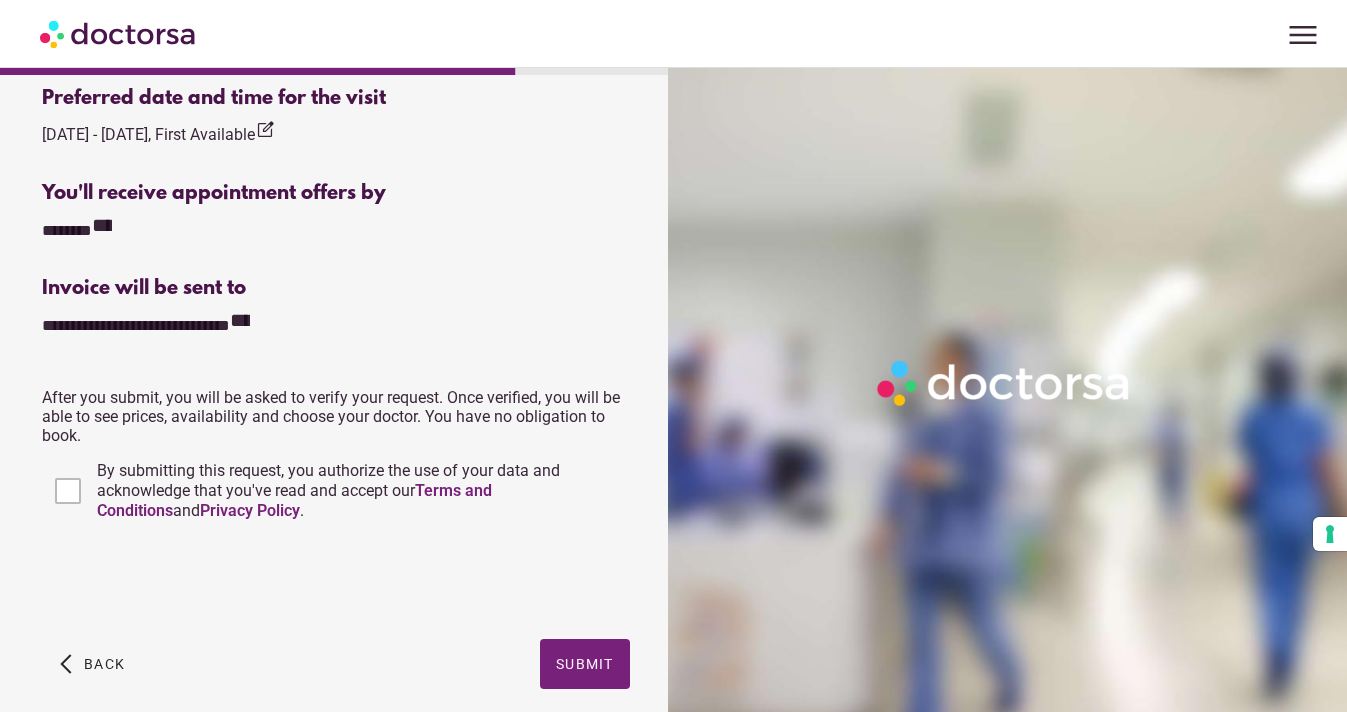 scroll, scrollTop: 744, scrollLeft: 0, axis: vertical 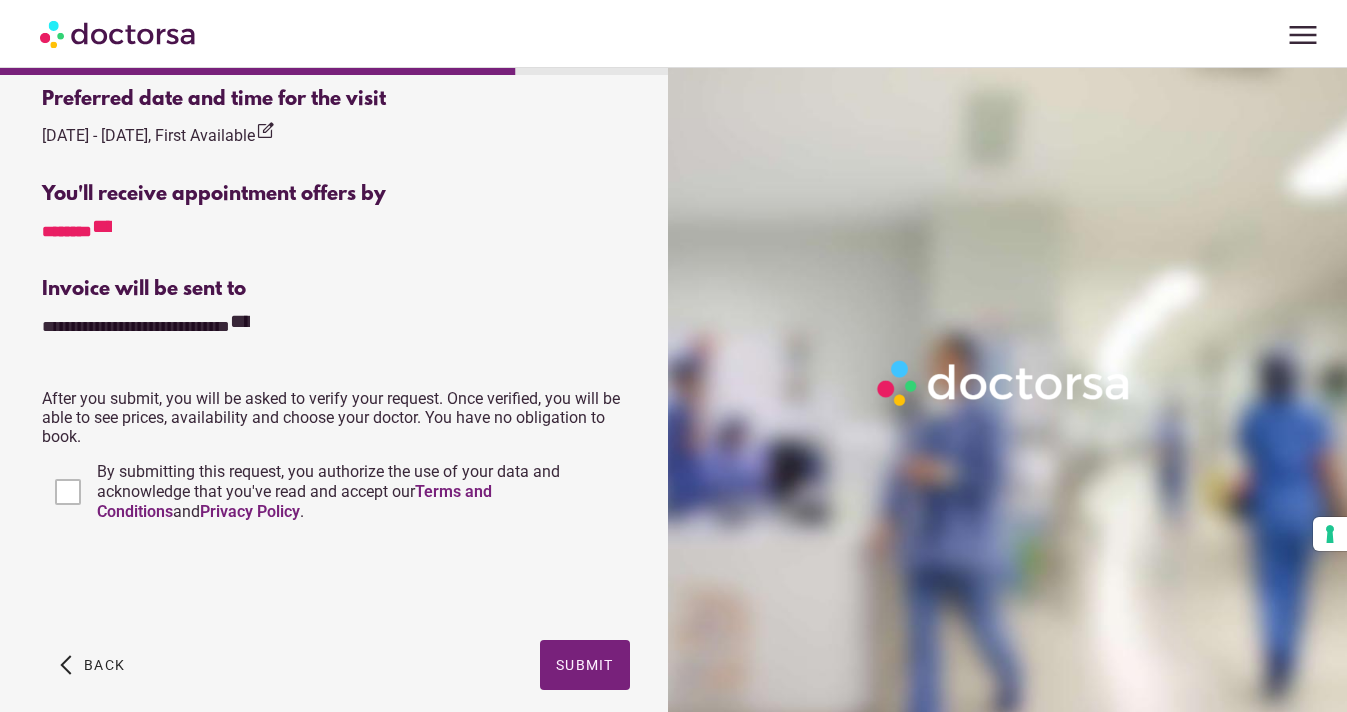 click on "**********" at bounding box center [102, 226] 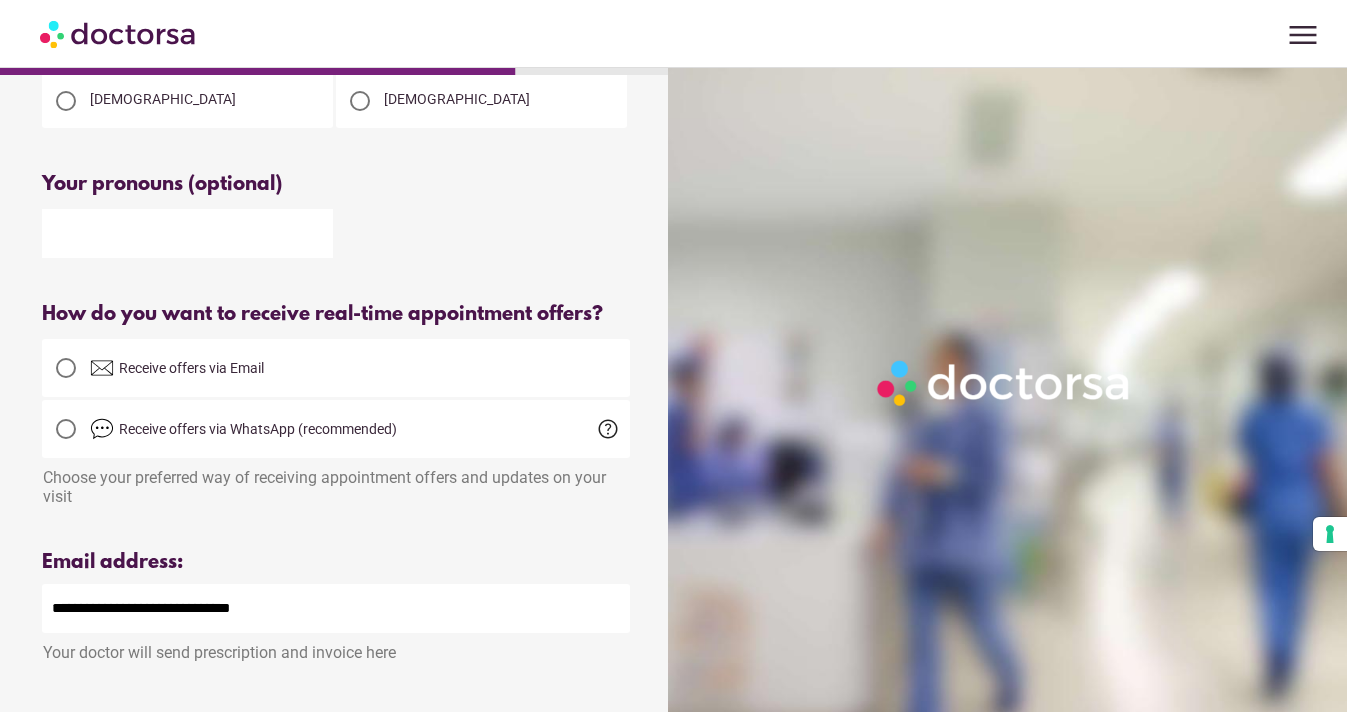scroll, scrollTop: 438, scrollLeft: 0, axis: vertical 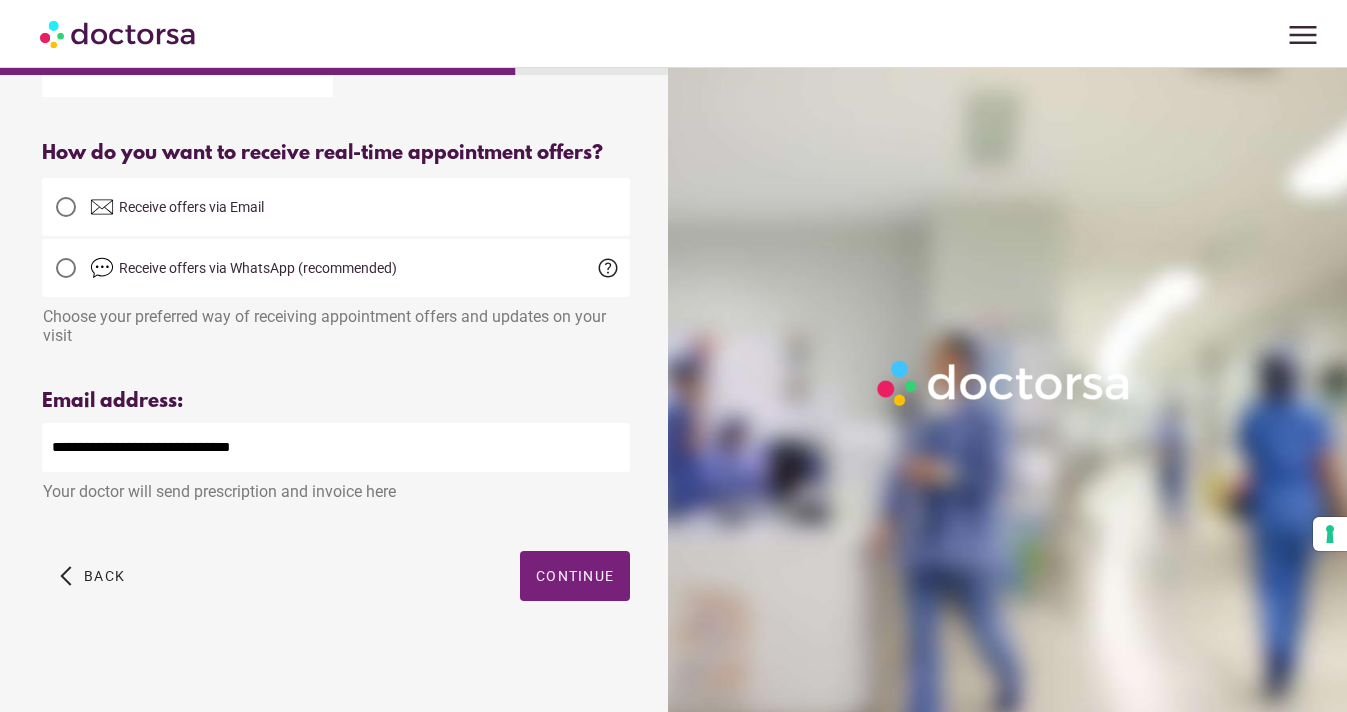 click on "Receive offers via Email" at bounding box center [191, 207] 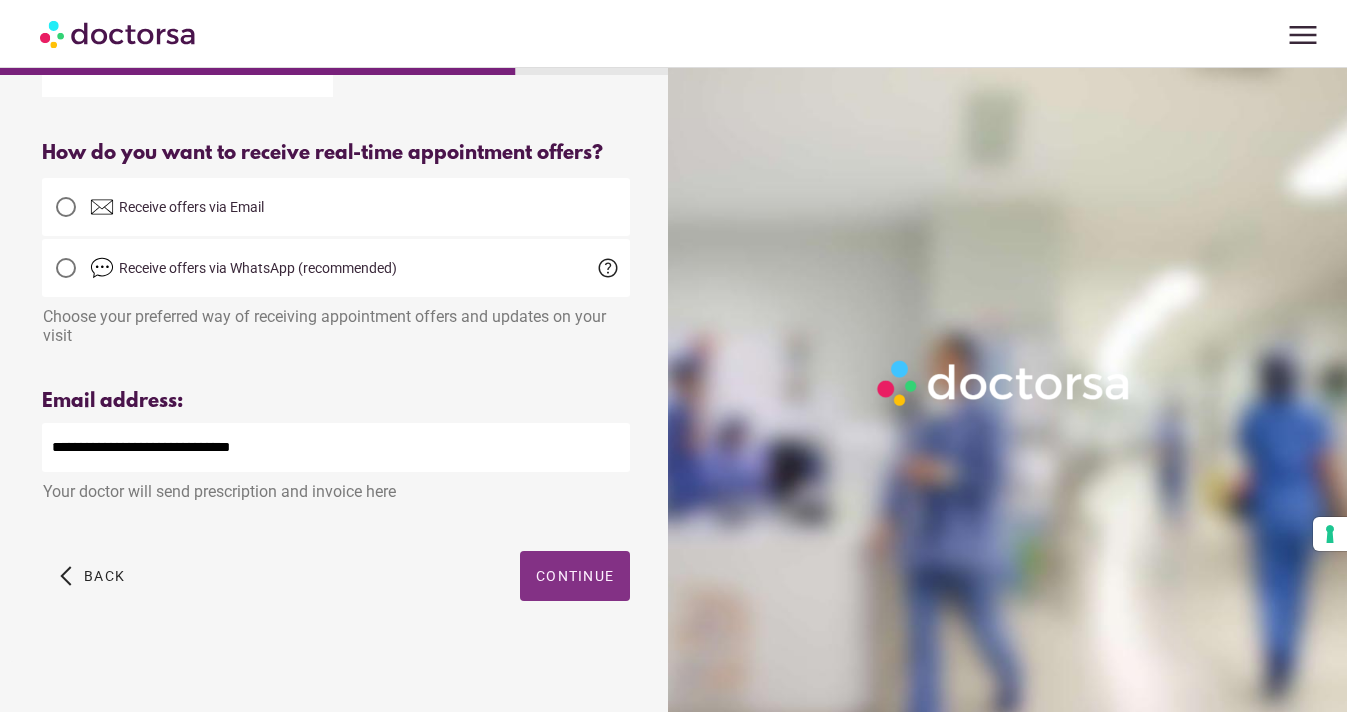 click on "Continue" at bounding box center (575, 576) 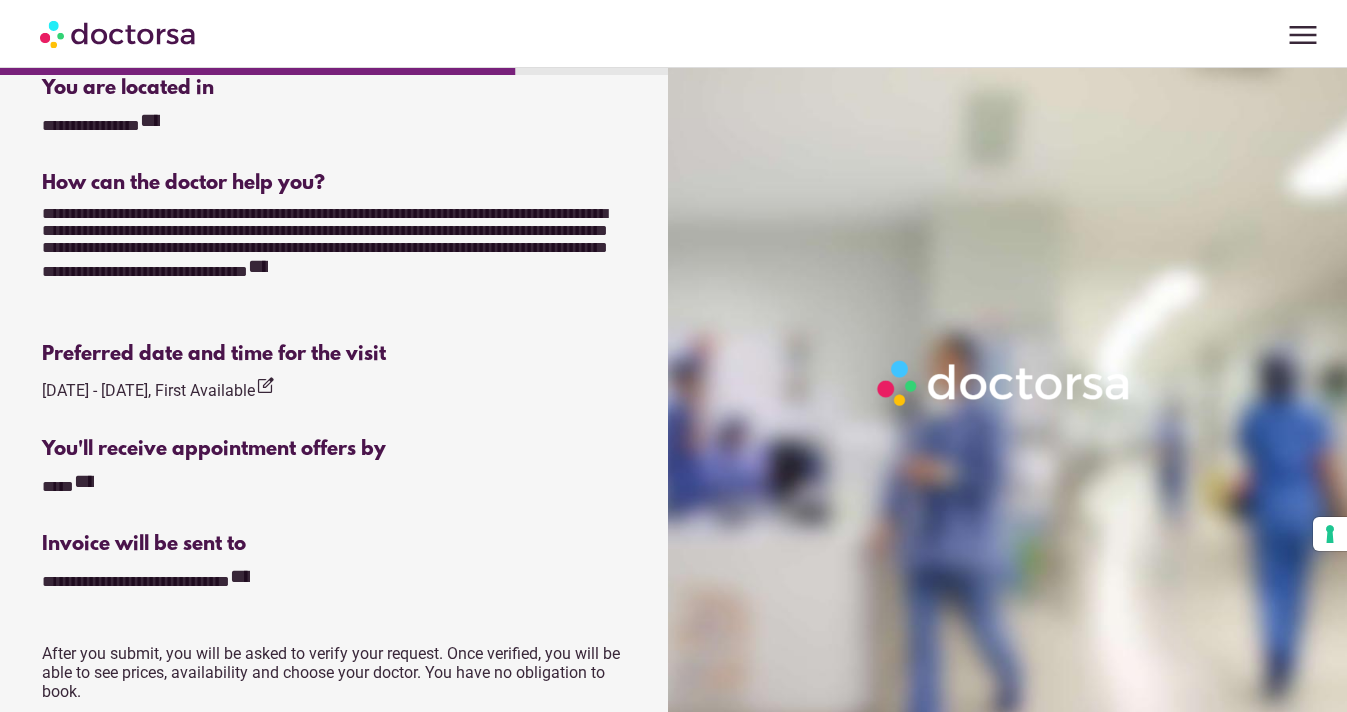scroll, scrollTop: 833, scrollLeft: 0, axis: vertical 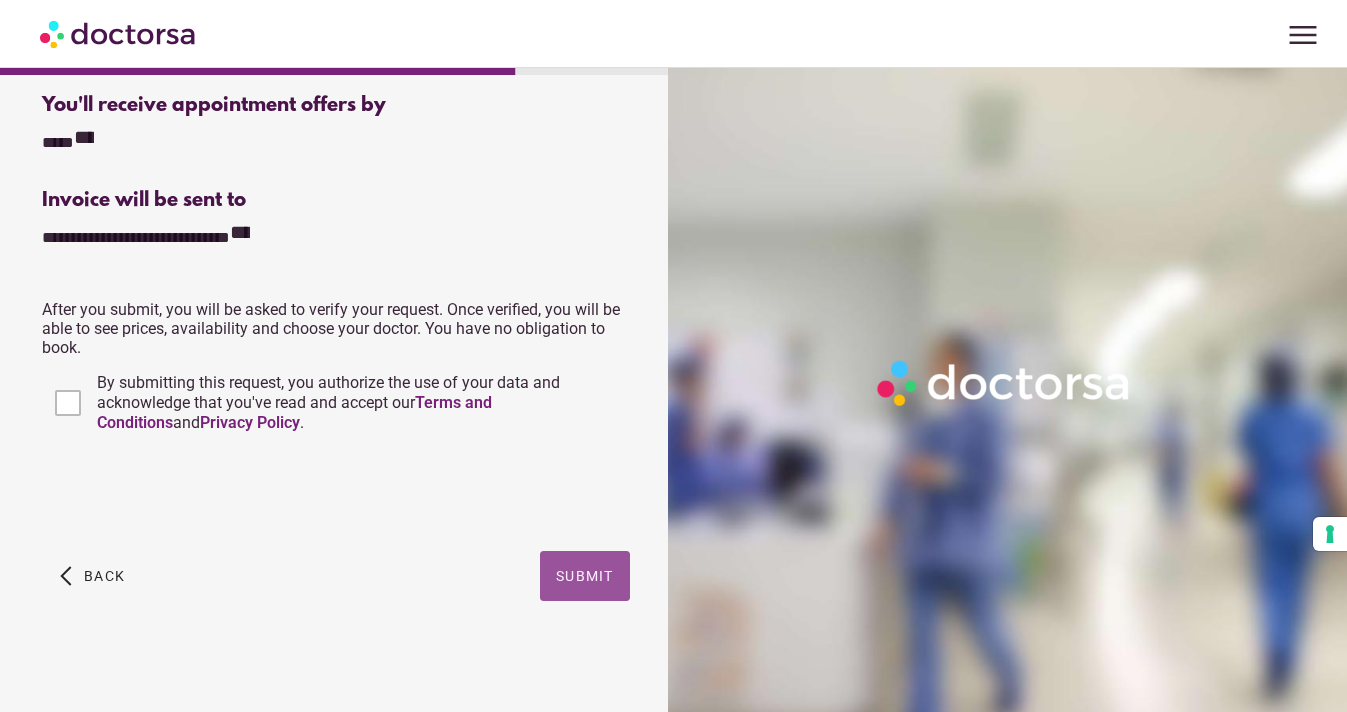 click on "Submit" at bounding box center (585, 576) 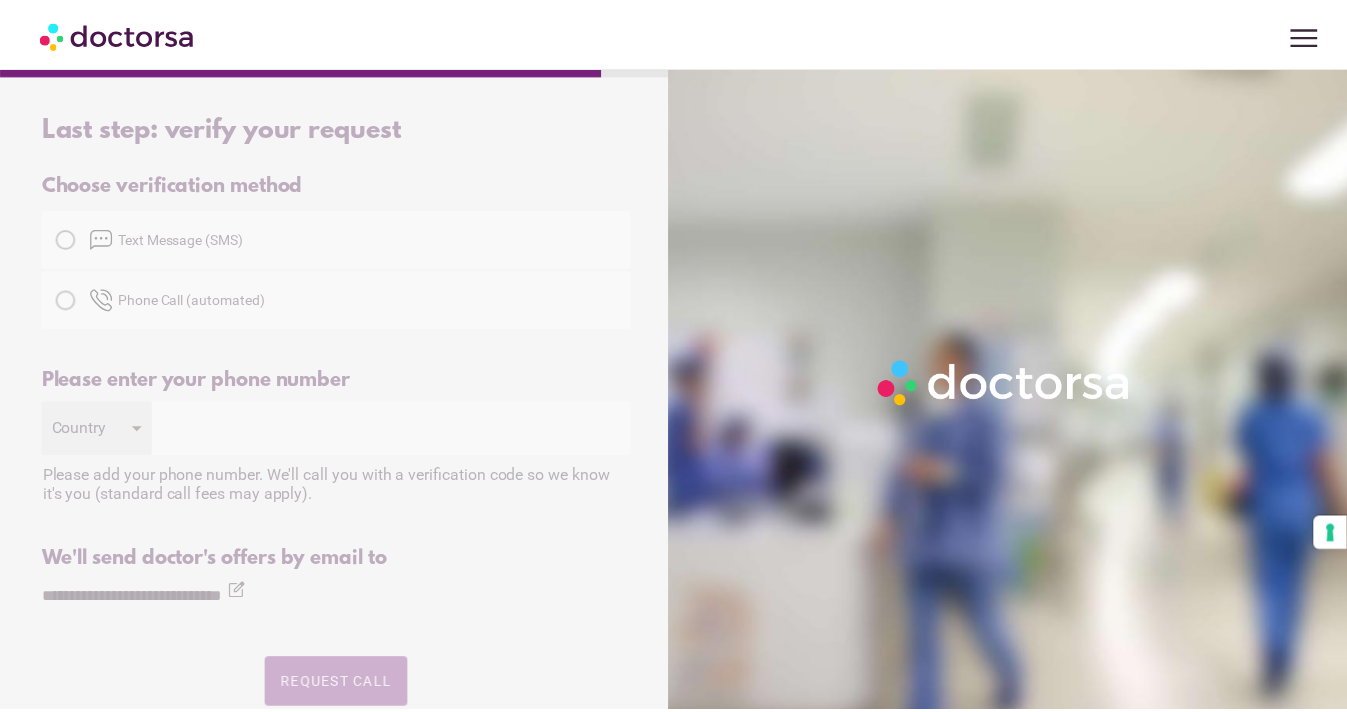 scroll, scrollTop: 0, scrollLeft: 0, axis: both 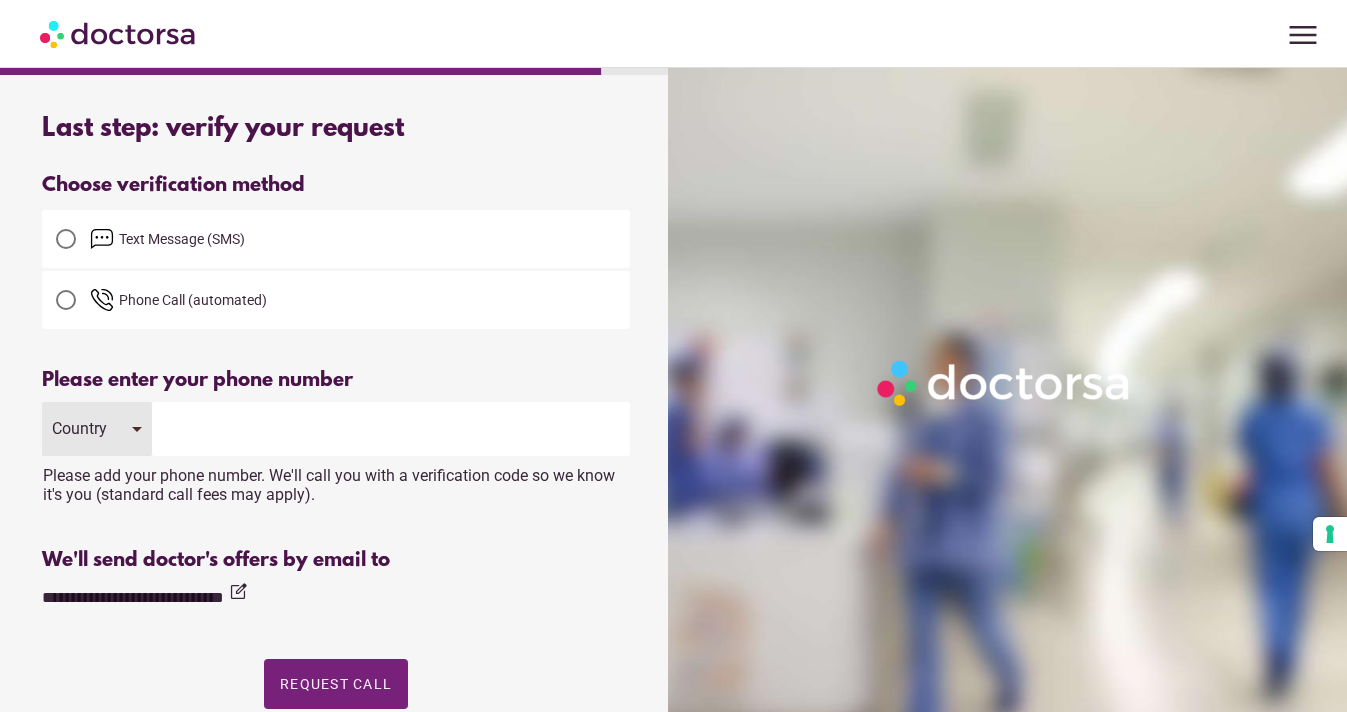 click on "Text Message (SMS)" at bounding box center [360, 239] 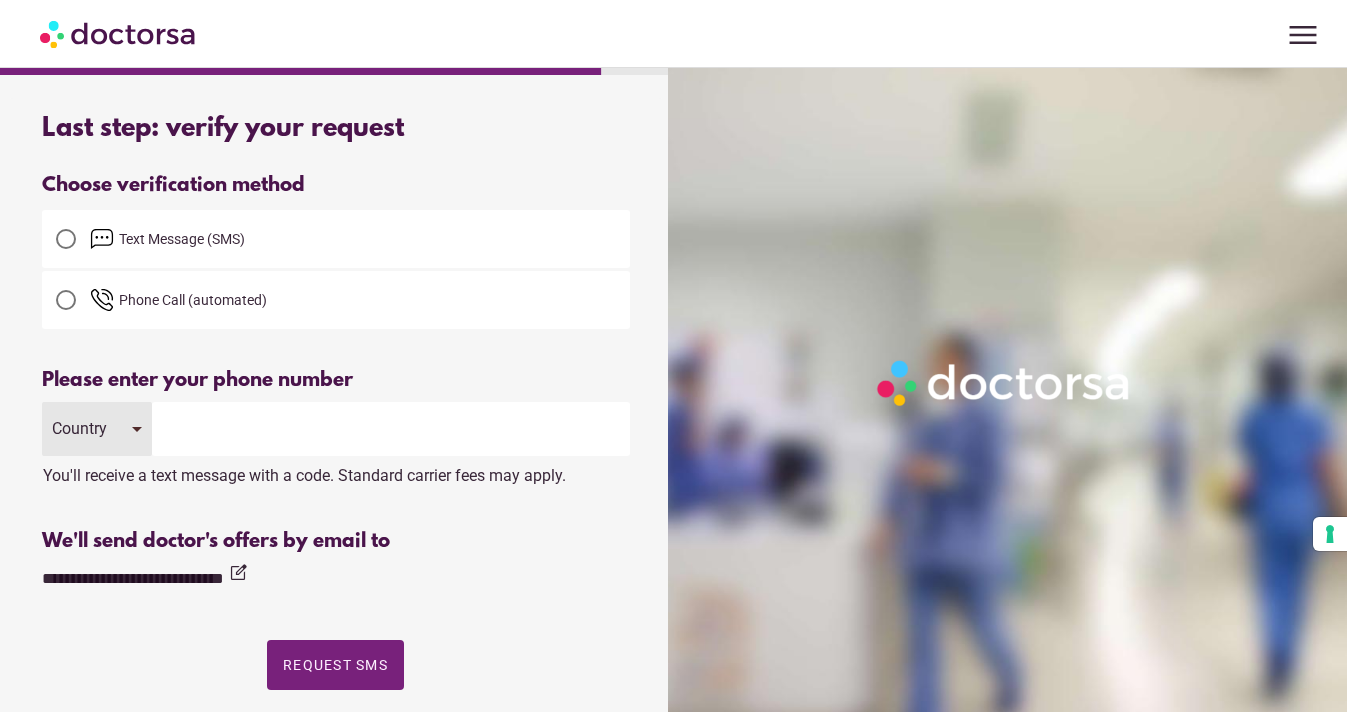 click on "Country" at bounding box center [97, 429] 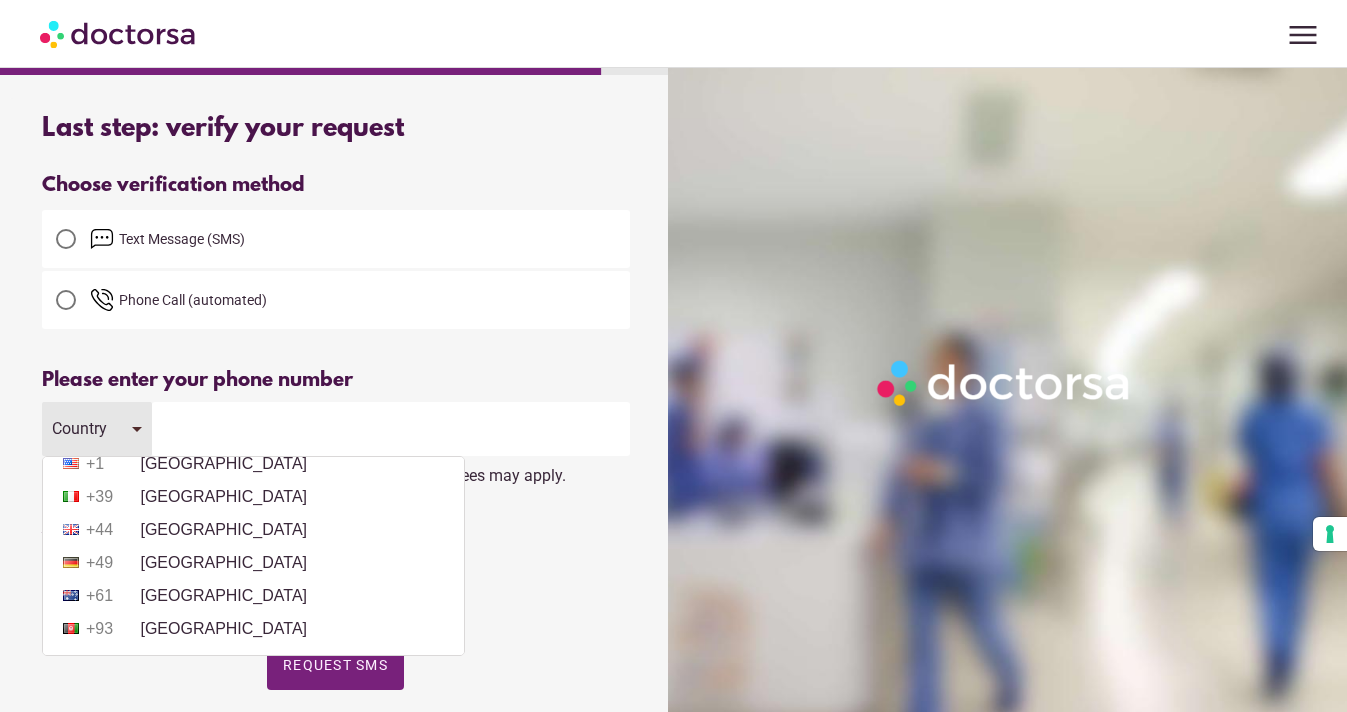 scroll, scrollTop: 0, scrollLeft: 0, axis: both 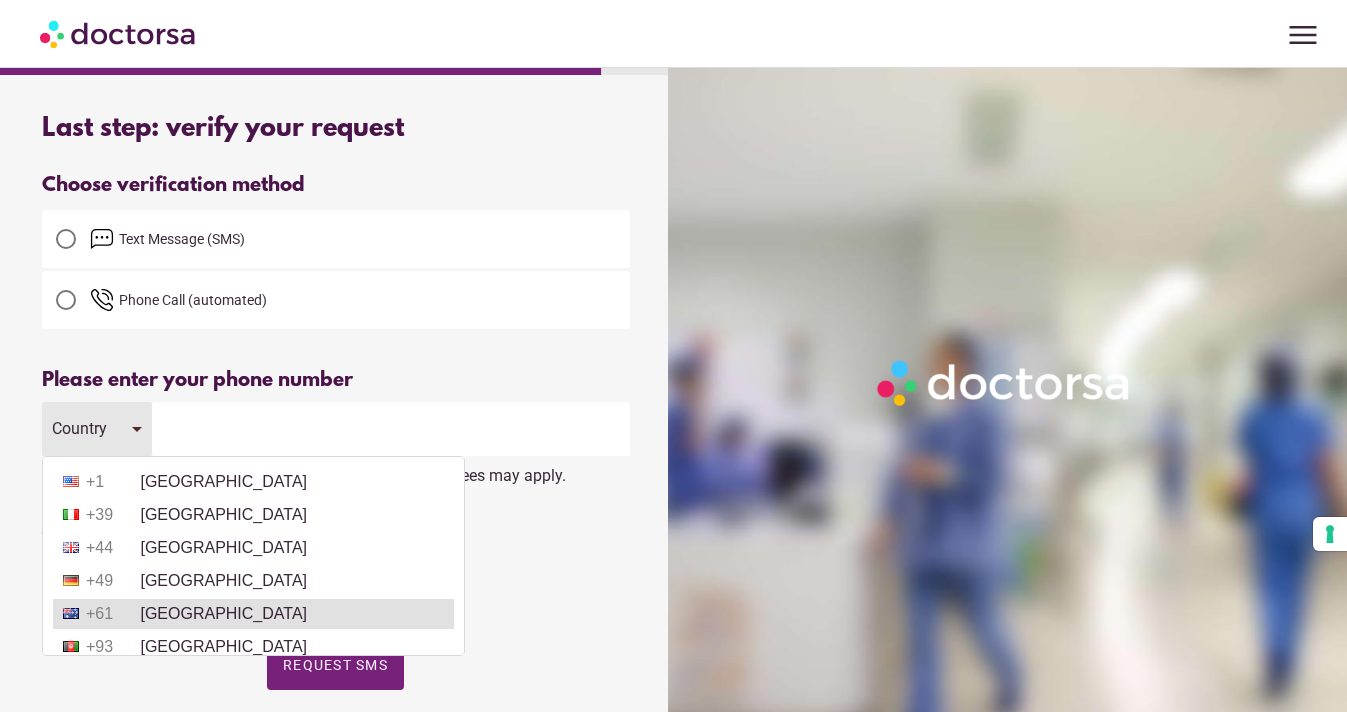 click on "+61   [GEOGRAPHIC_DATA]" at bounding box center [253, 614] 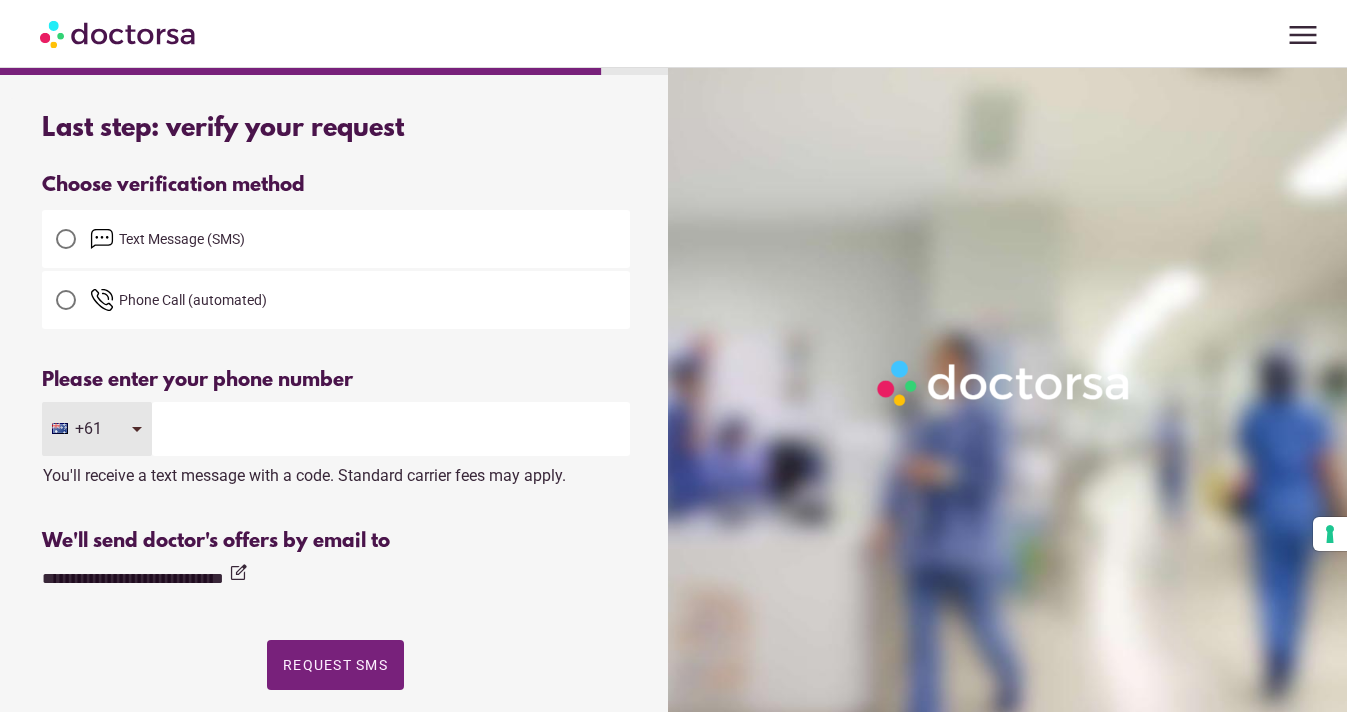 click at bounding box center [390, 429] 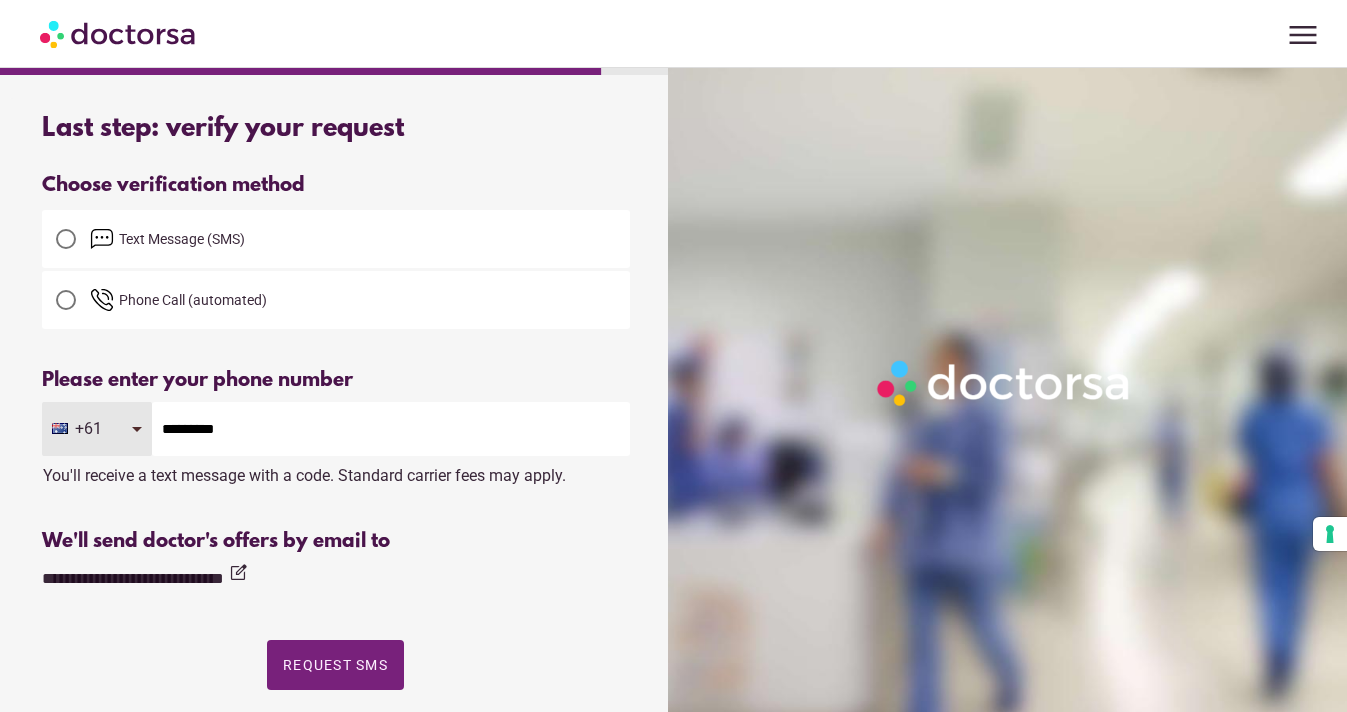 type on "*********" 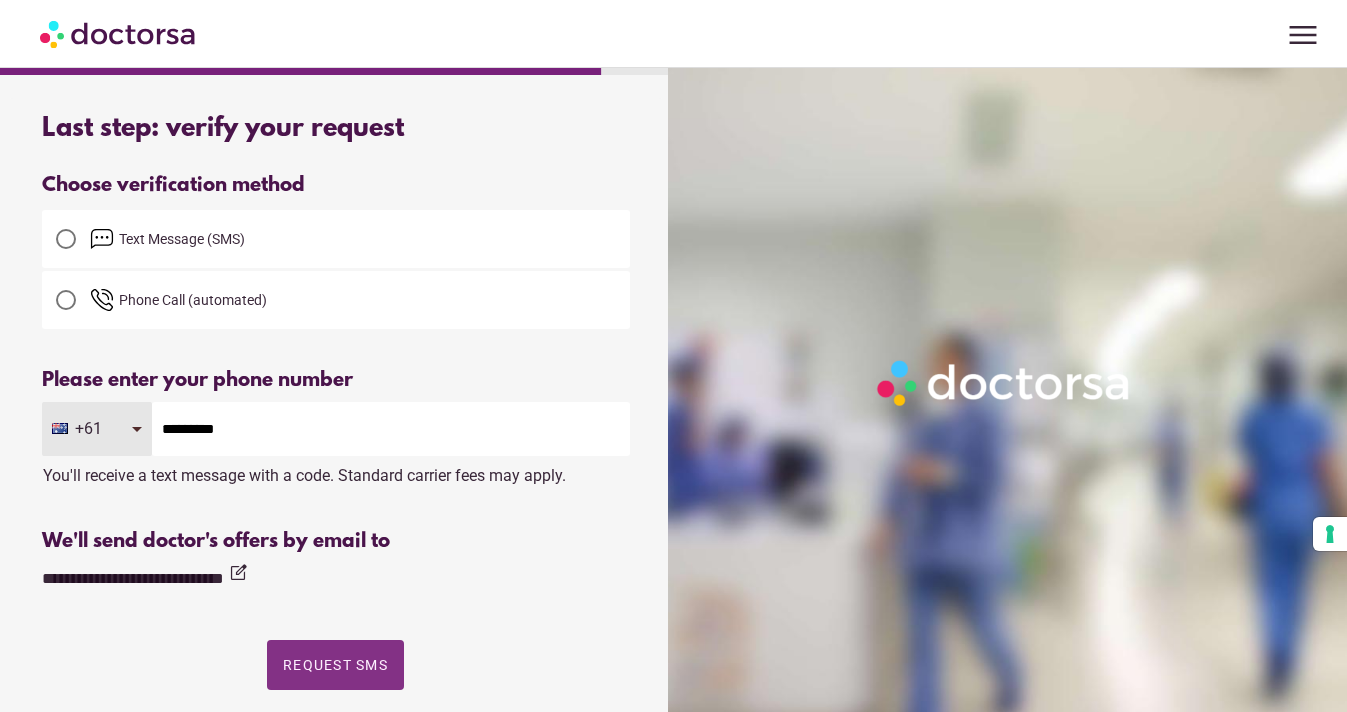 click at bounding box center [335, 665] 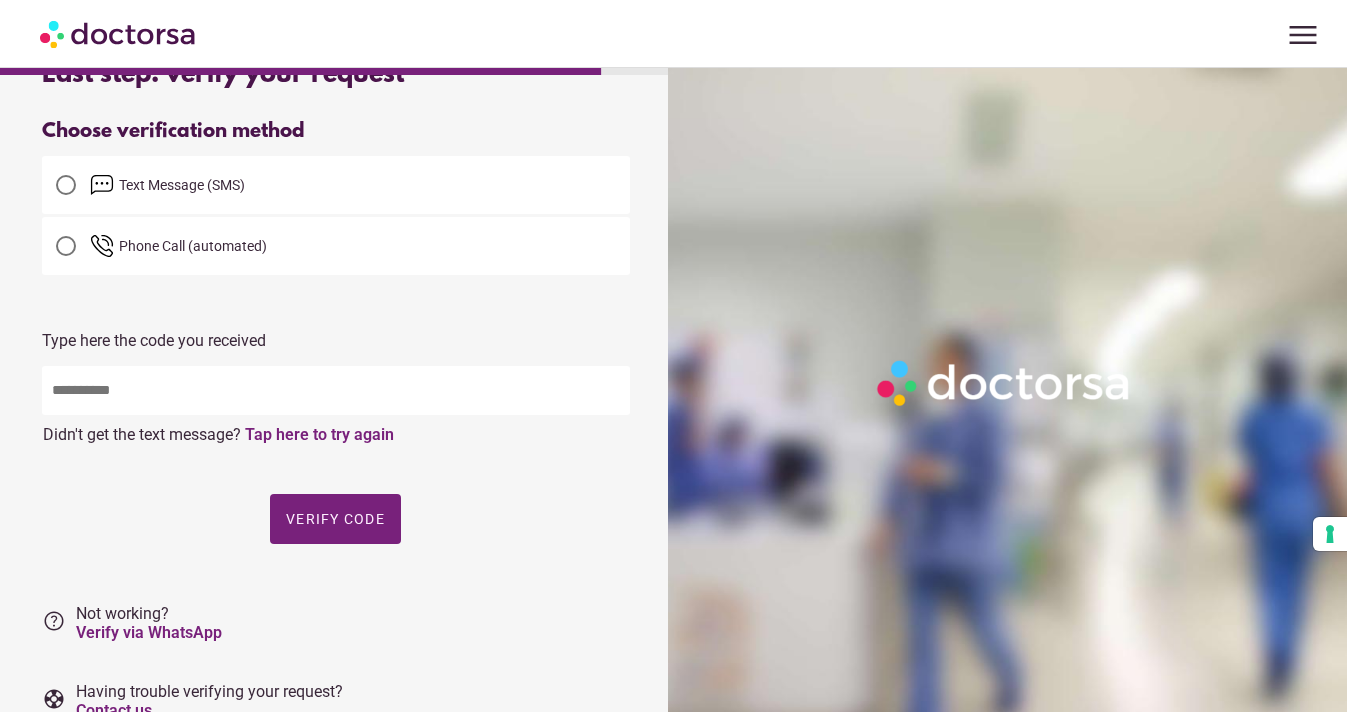scroll, scrollTop: 51, scrollLeft: 0, axis: vertical 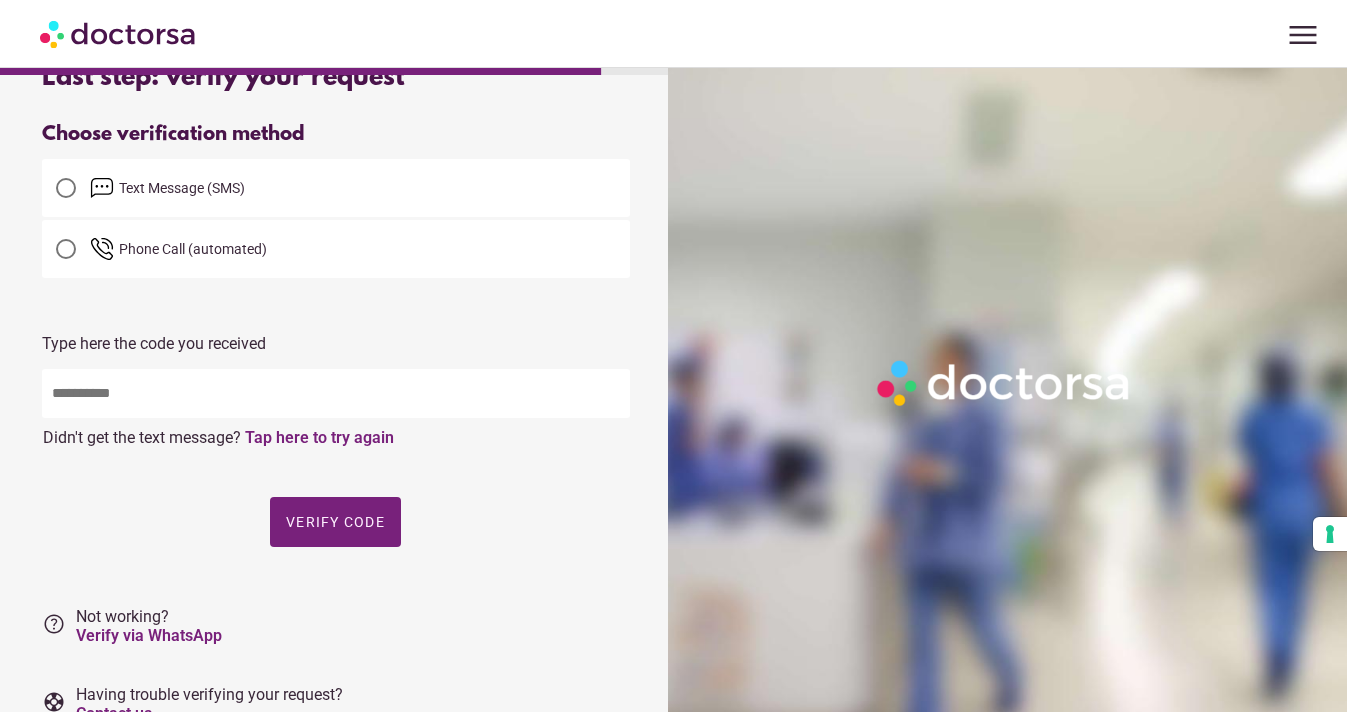 click at bounding box center [336, 393] 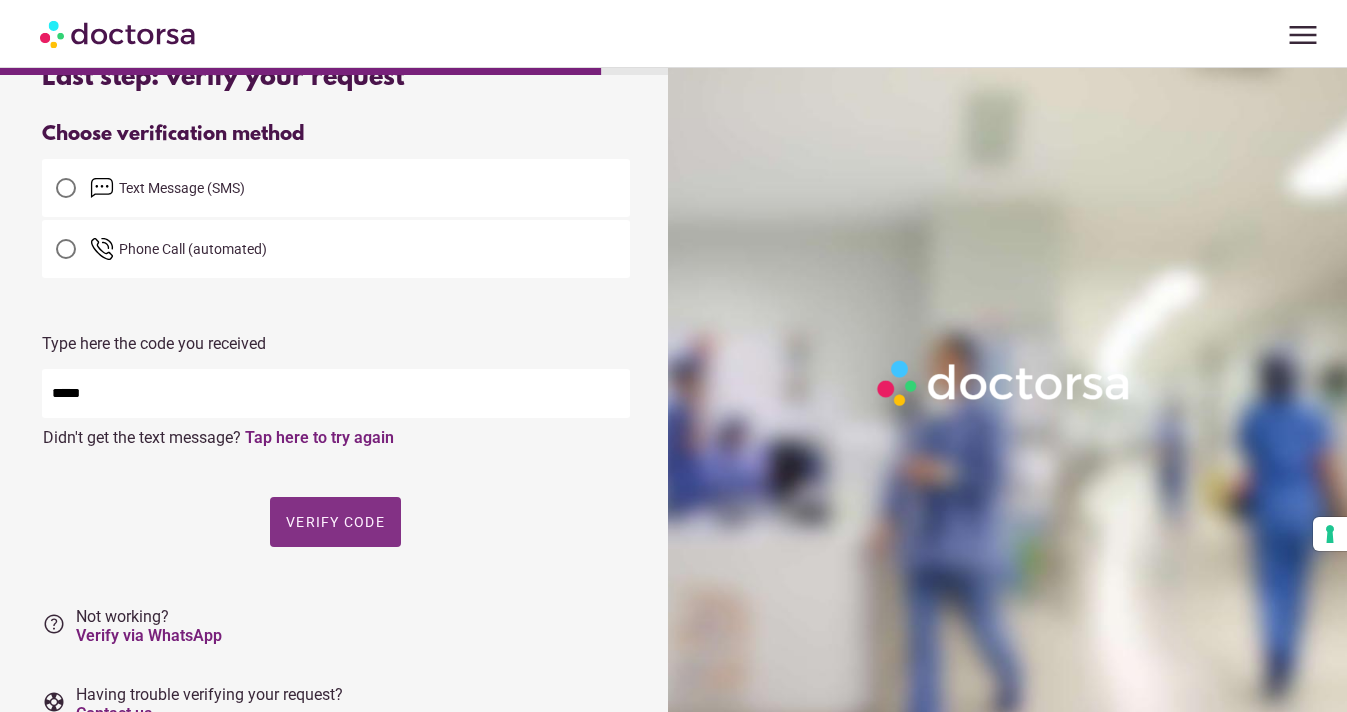 type on "*****" 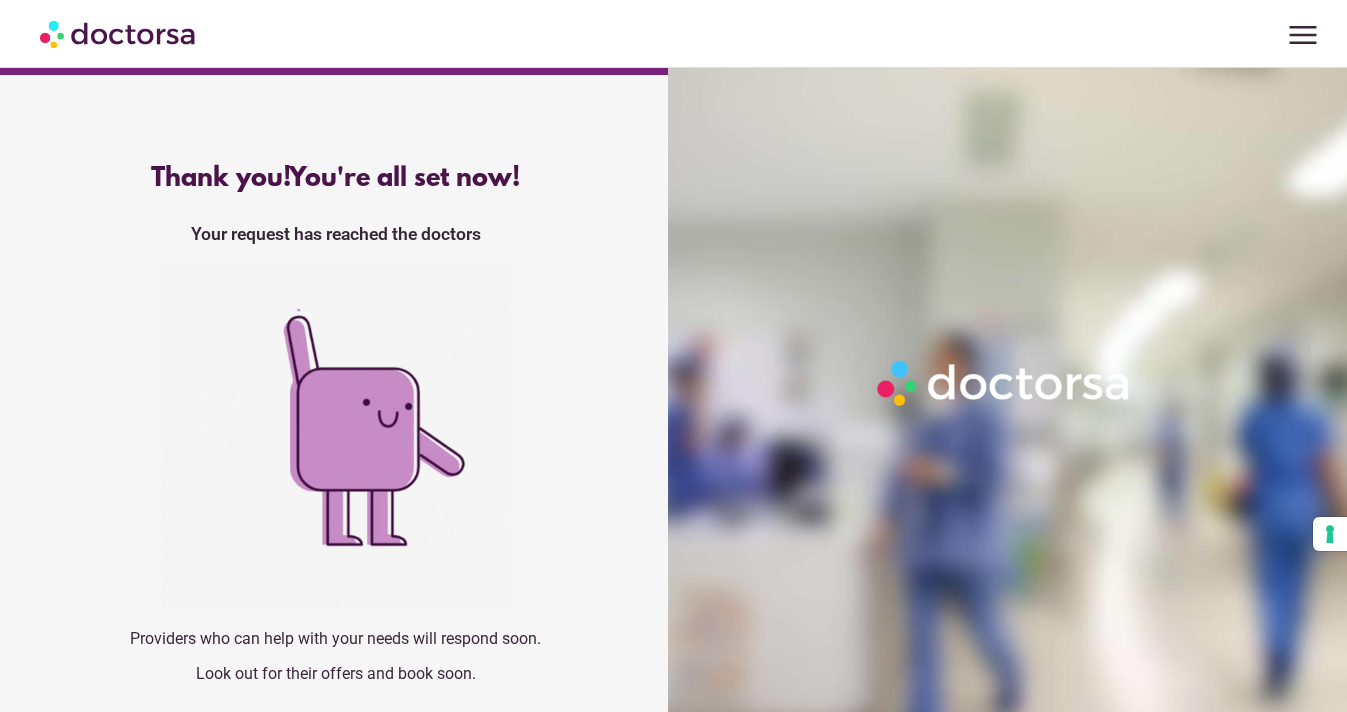 scroll, scrollTop: 4, scrollLeft: 0, axis: vertical 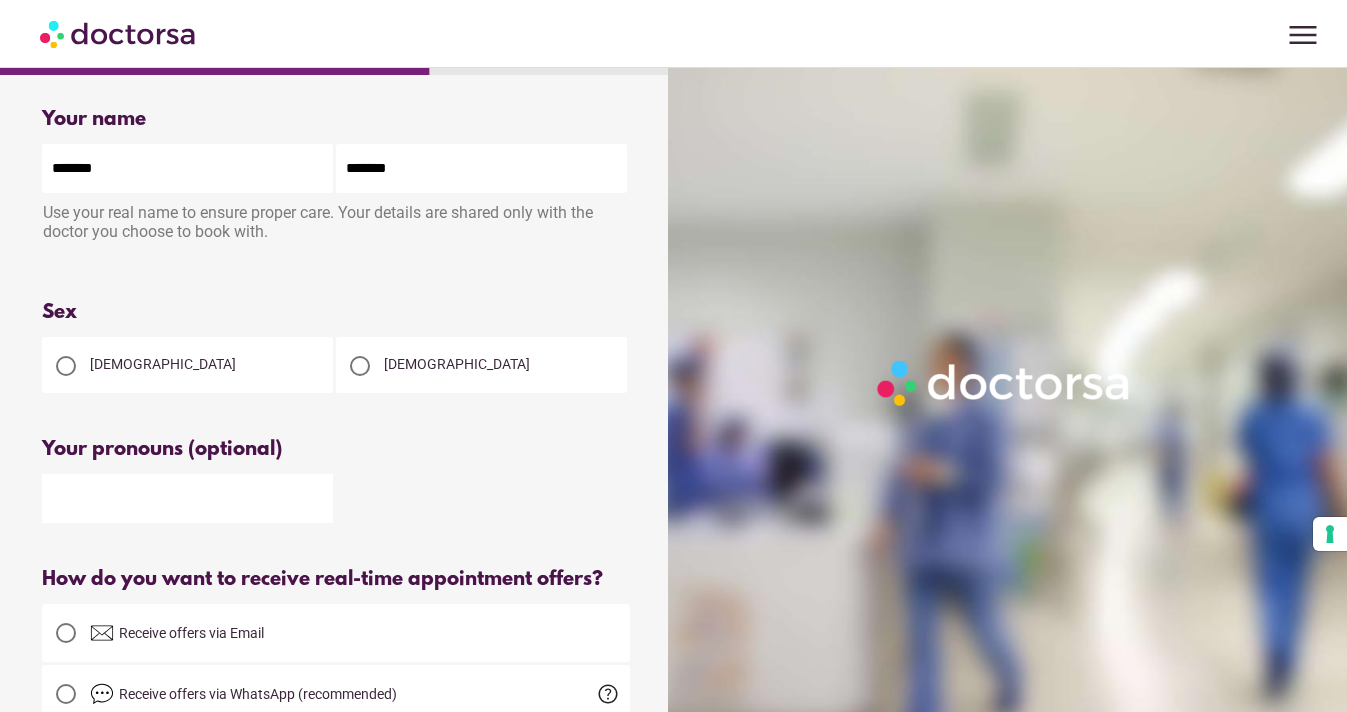 click on "menu" at bounding box center (1303, 35) 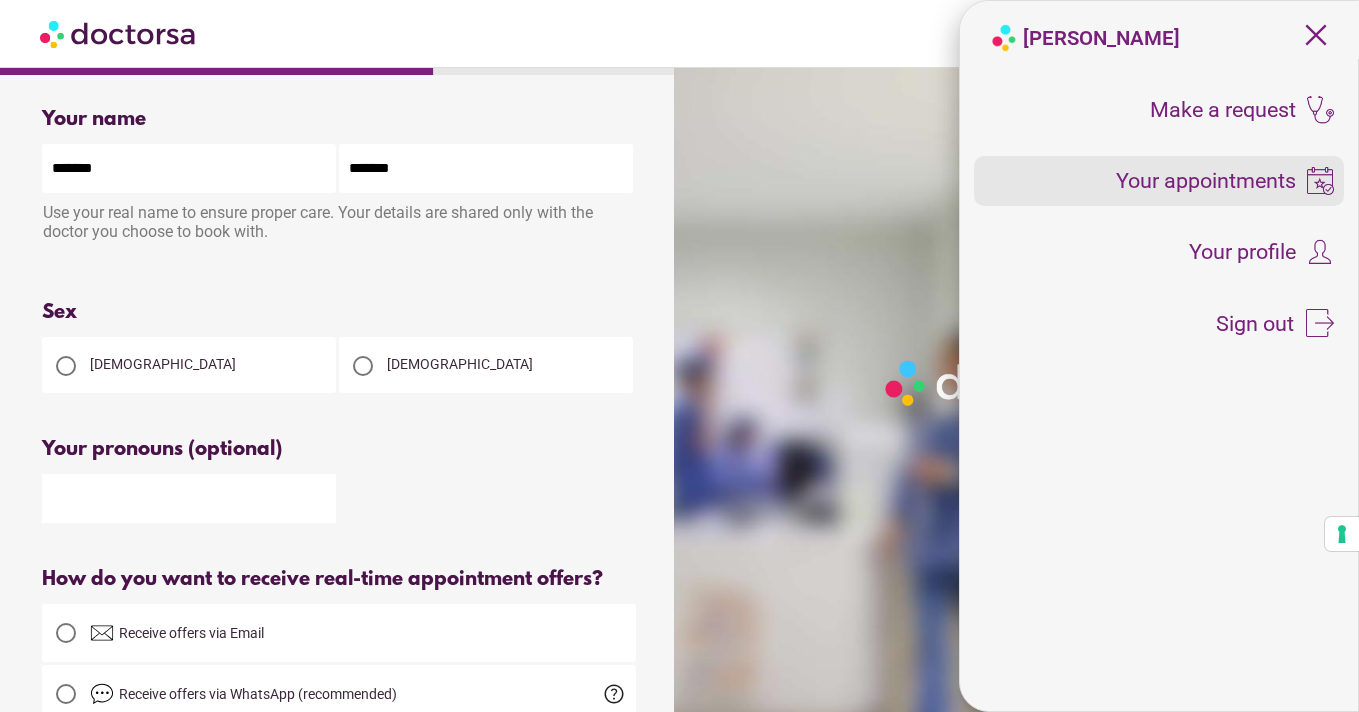 click on "Your appointments" at bounding box center [1206, 181] 